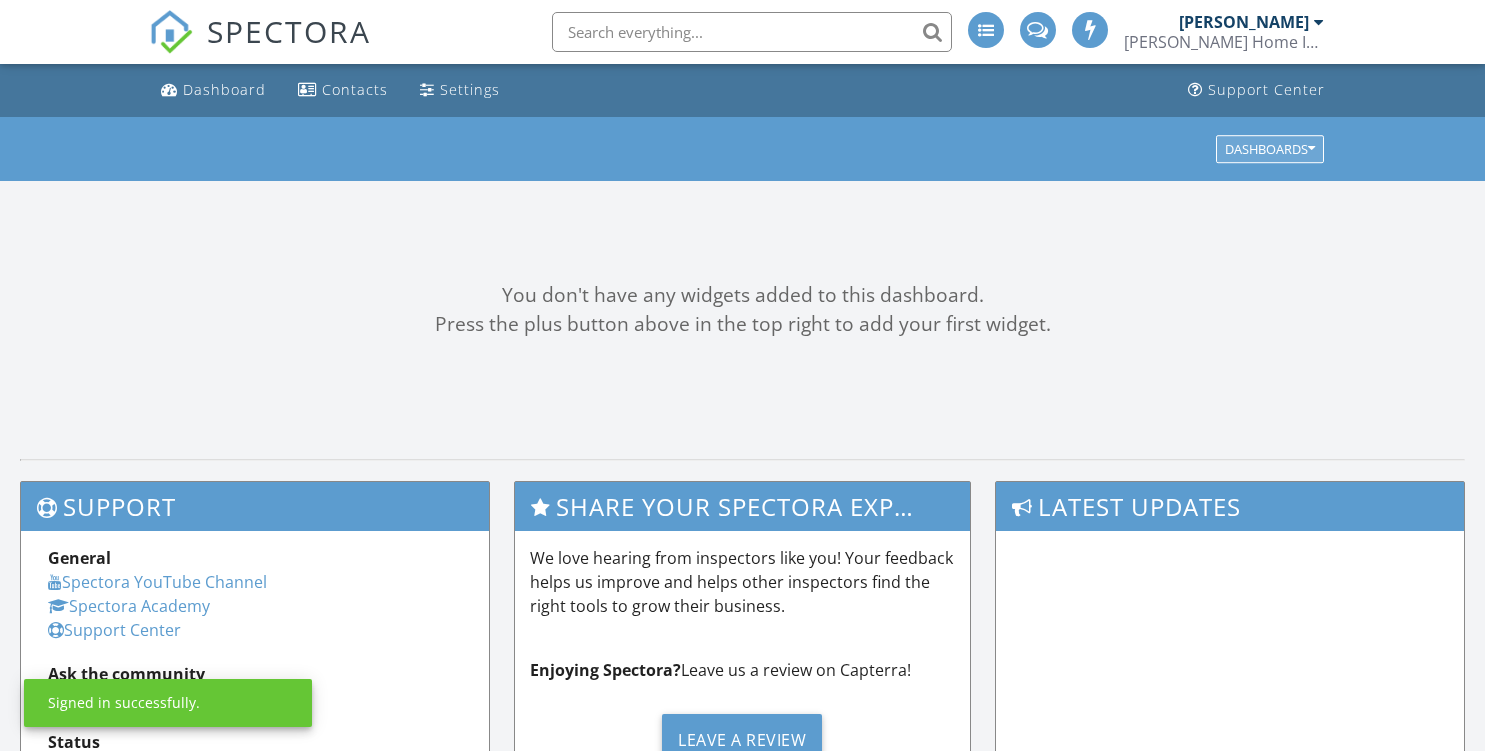 scroll, scrollTop: 0, scrollLeft: 0, axis: both 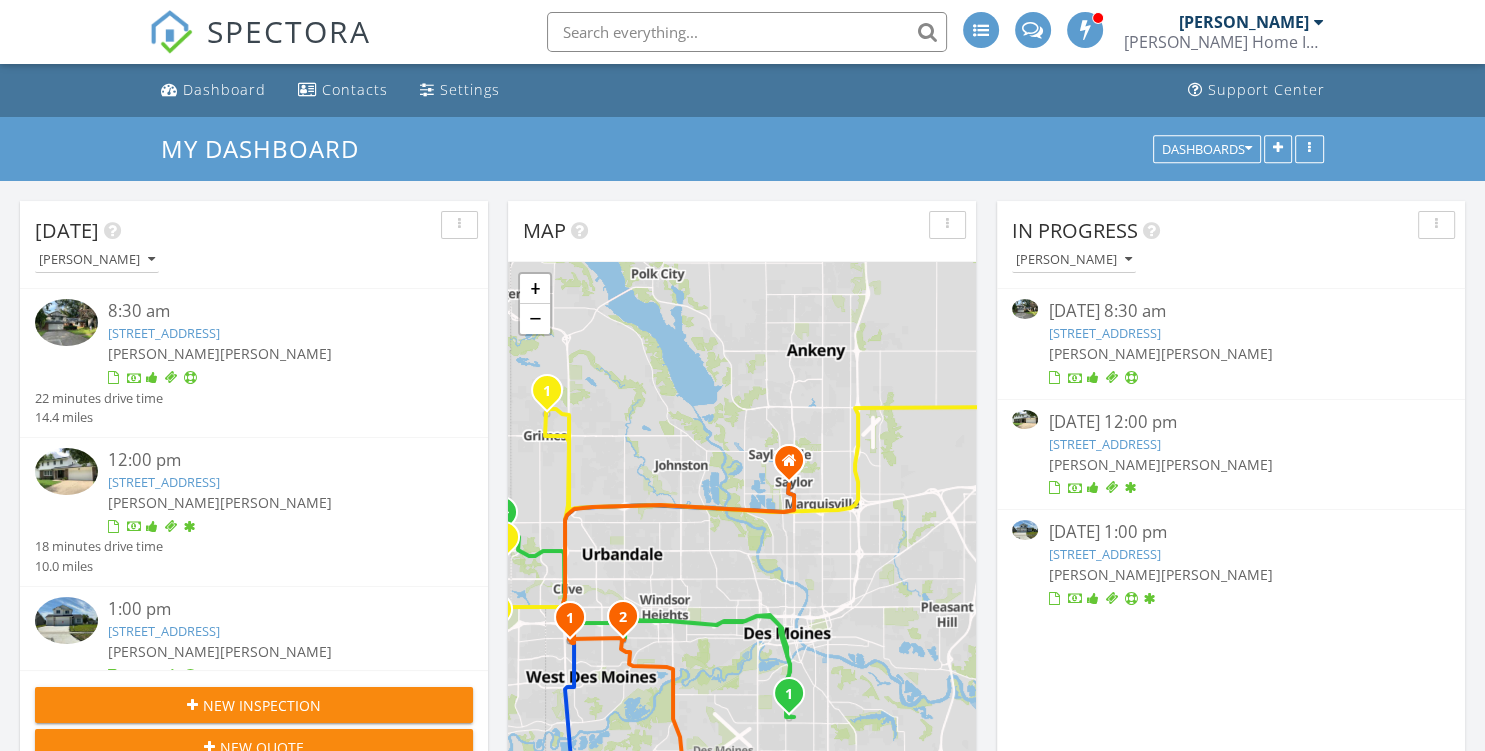 click on "904 52nd St, West Des Moines, IA 50265" at bounding box center (1230, 333) 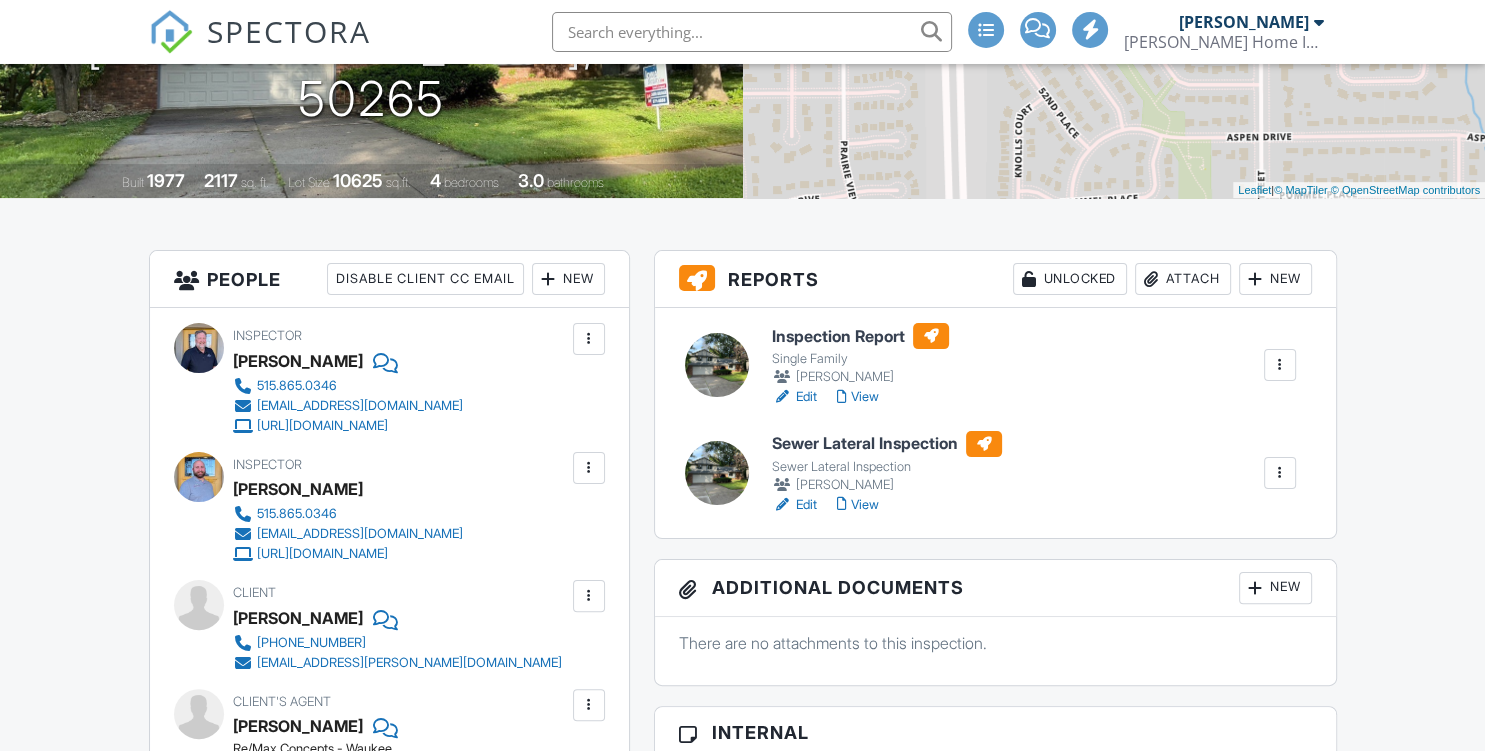 scroll, scrollTop: 338, scrollLeft: 0, axis: vertical 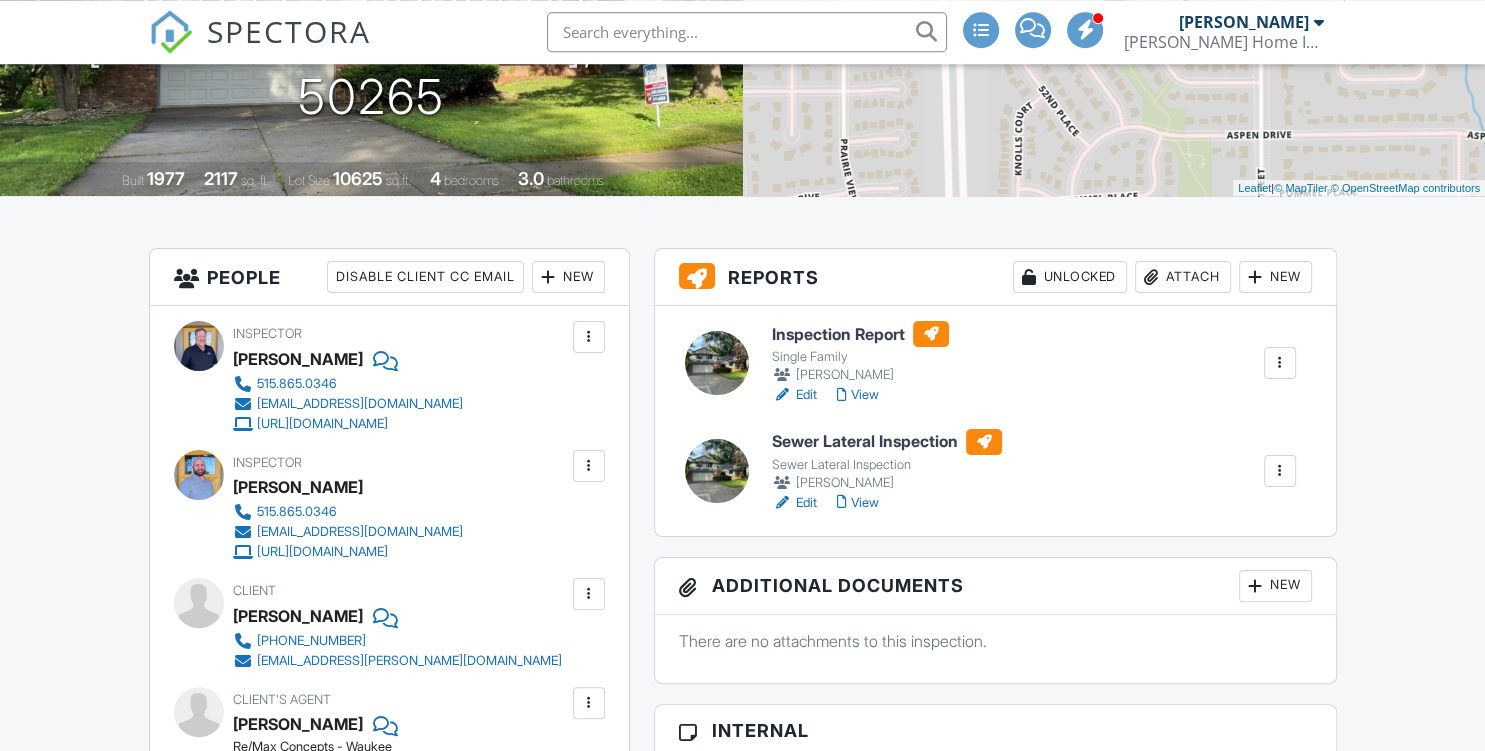 click on "Edit" at bounding box center (794, 503) 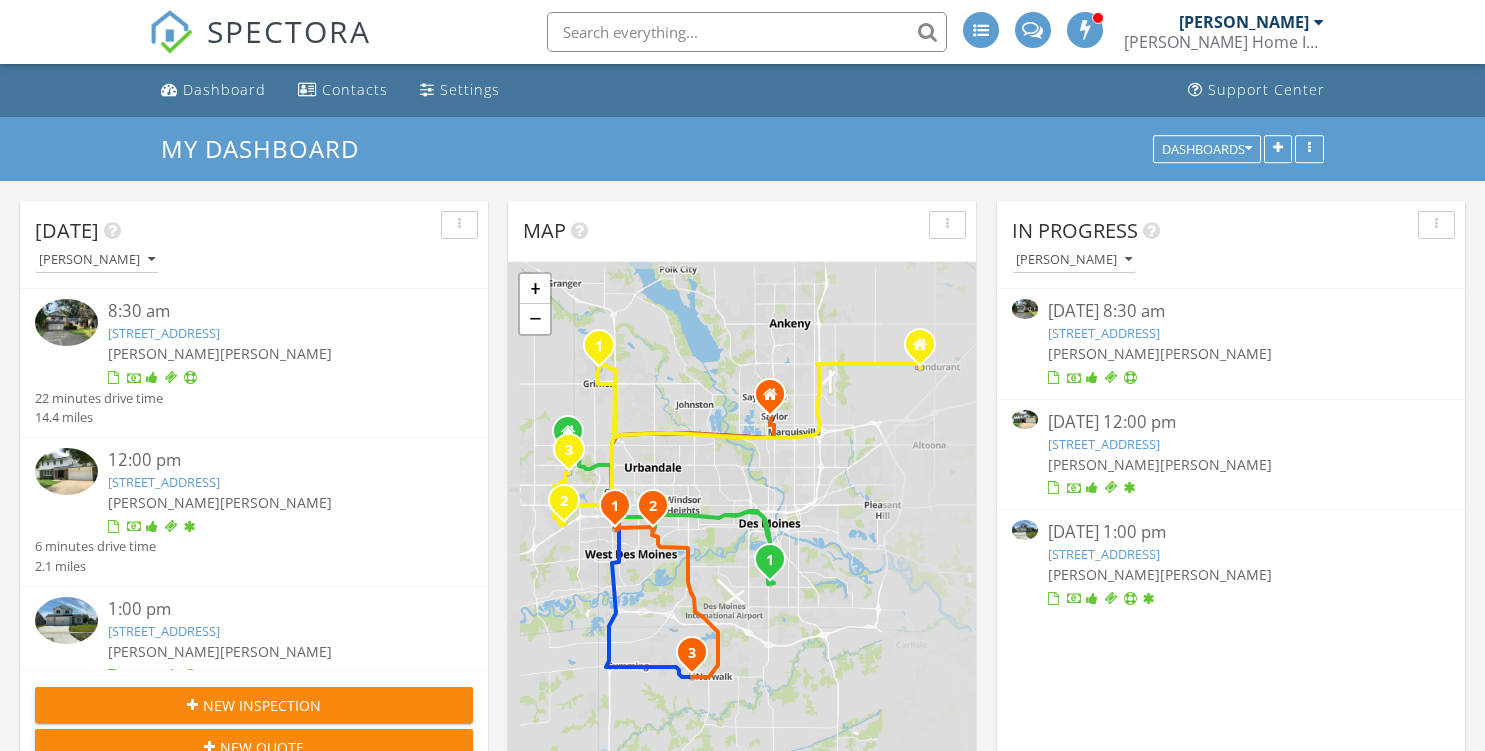 scroll, scrollTop: 0, scrollLeft: 0, axis: both 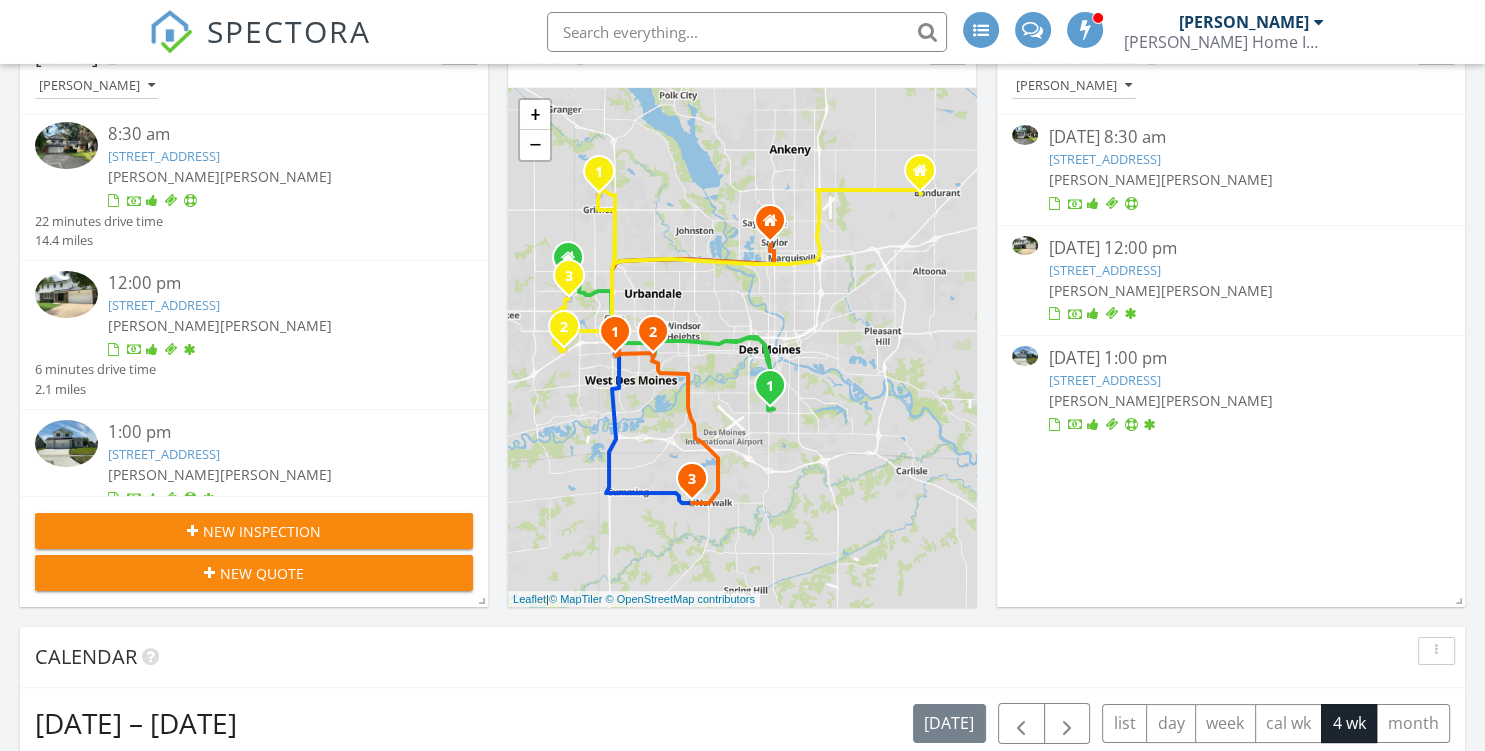 click on "[STREET_ADDRESS]" at bounding box center [1104, 159] 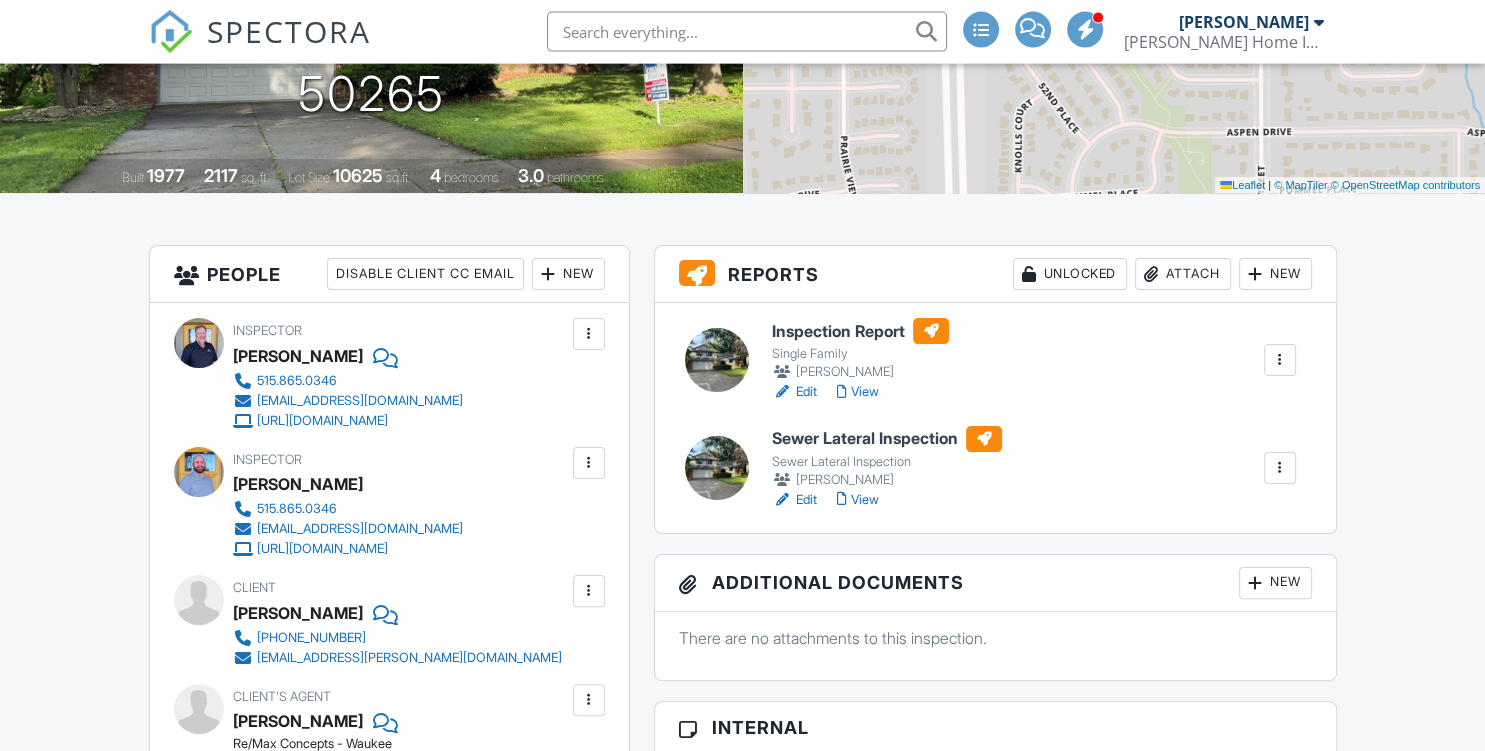 scroll, scrollTop: 342, scrollLeft: 0, axis: vertical 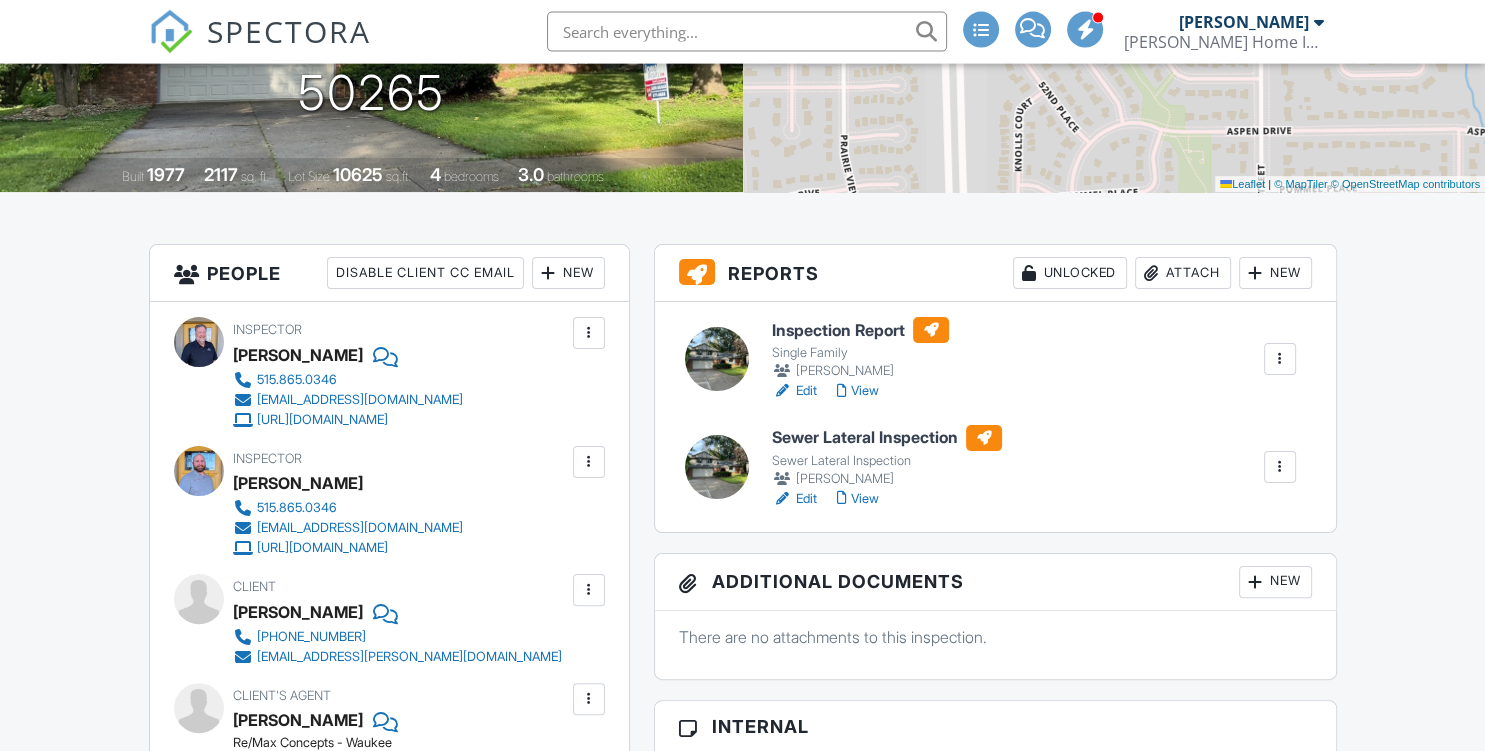 click on "Edit" at bounding box center (794, 499) 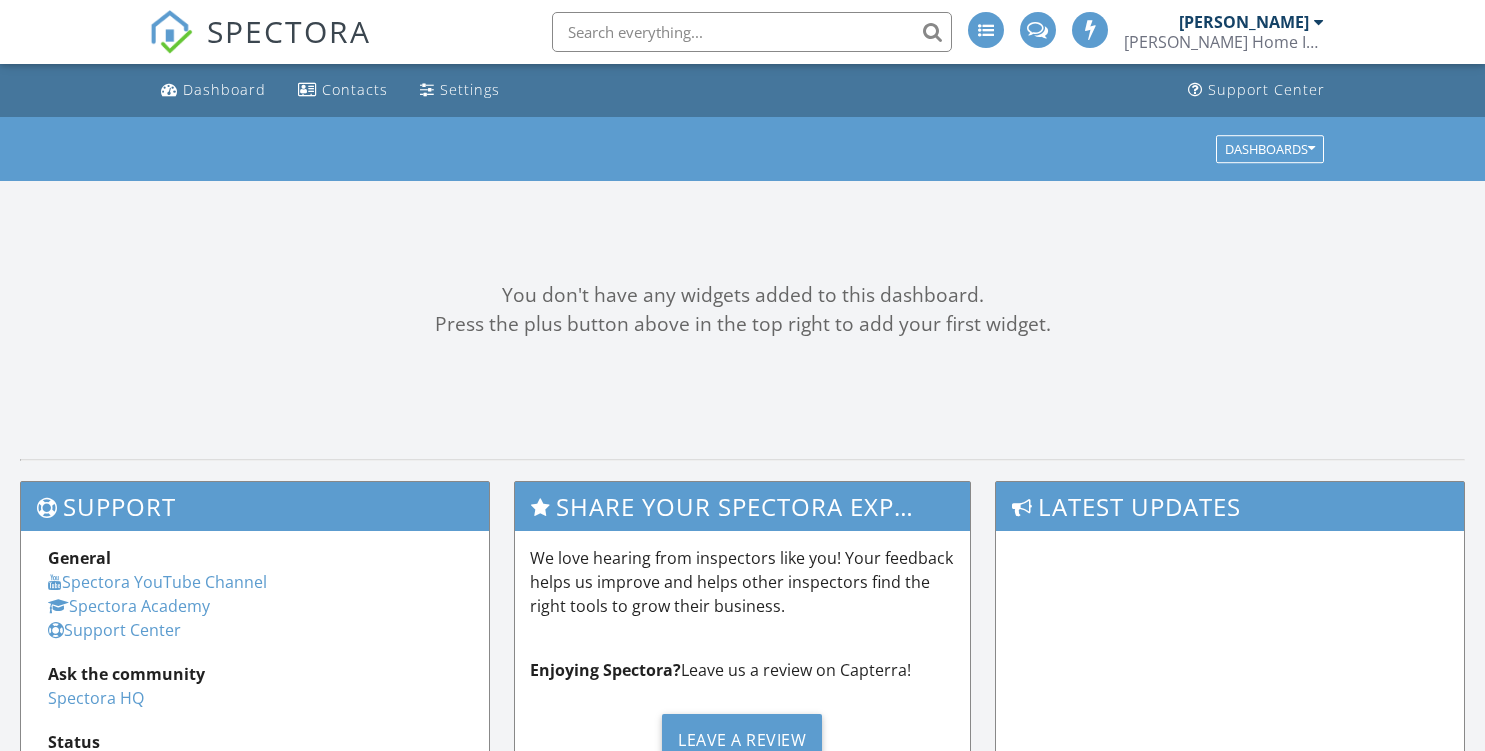 scroll, scrollTop: 0, scrollLeft: 0, axis: both 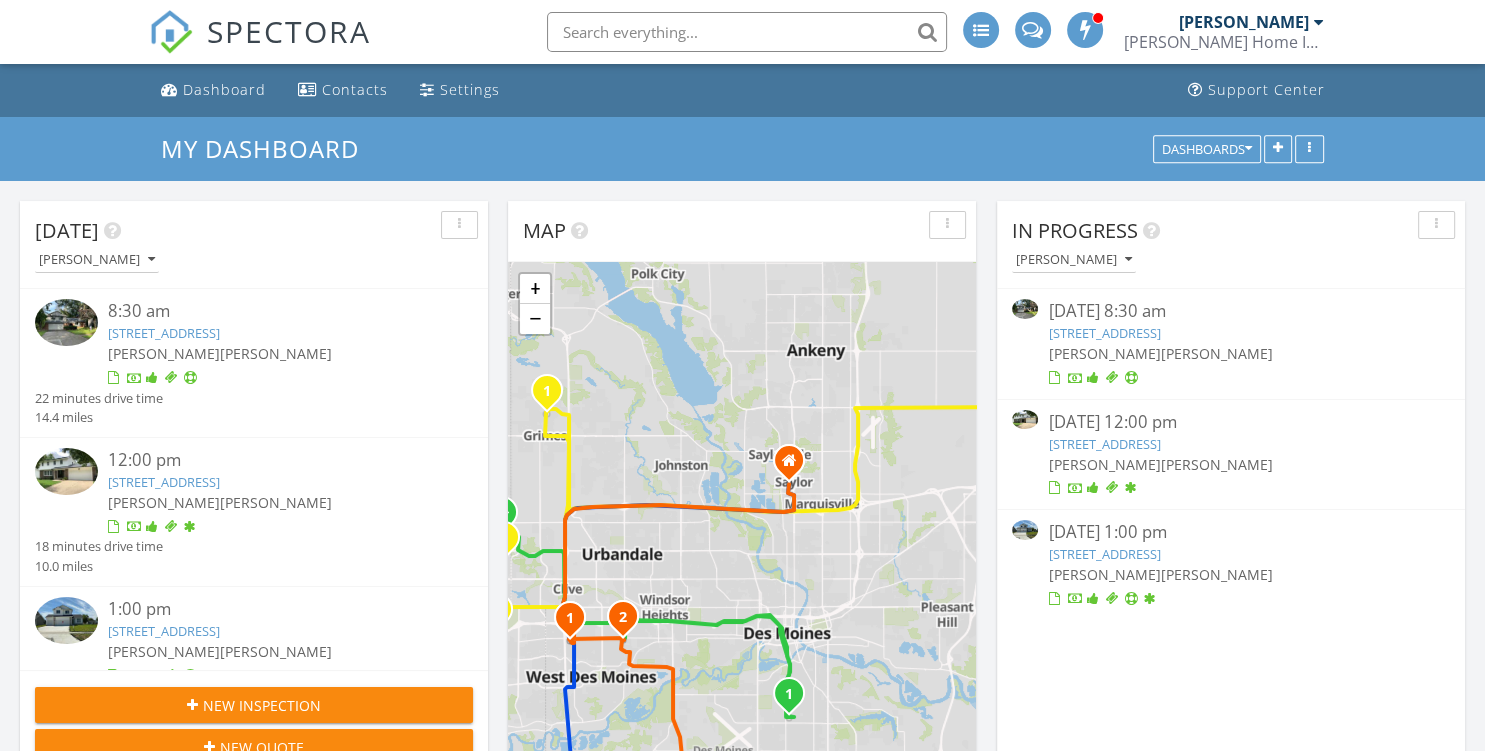 click on "[STREET_ADDRESS]" at bounding box center [1104, 333] 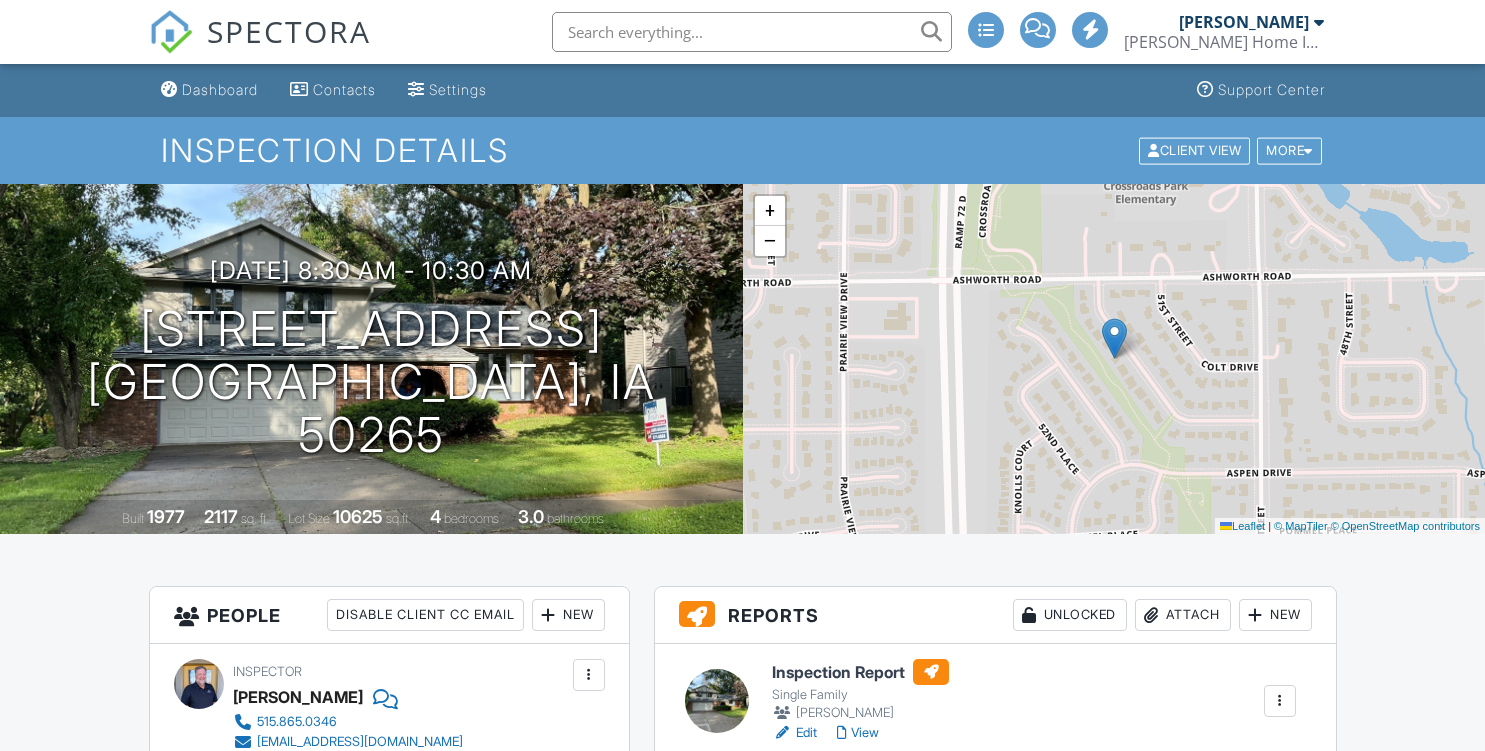 scroll, scrollTop: 0, scrollLeft: 0, axis: both 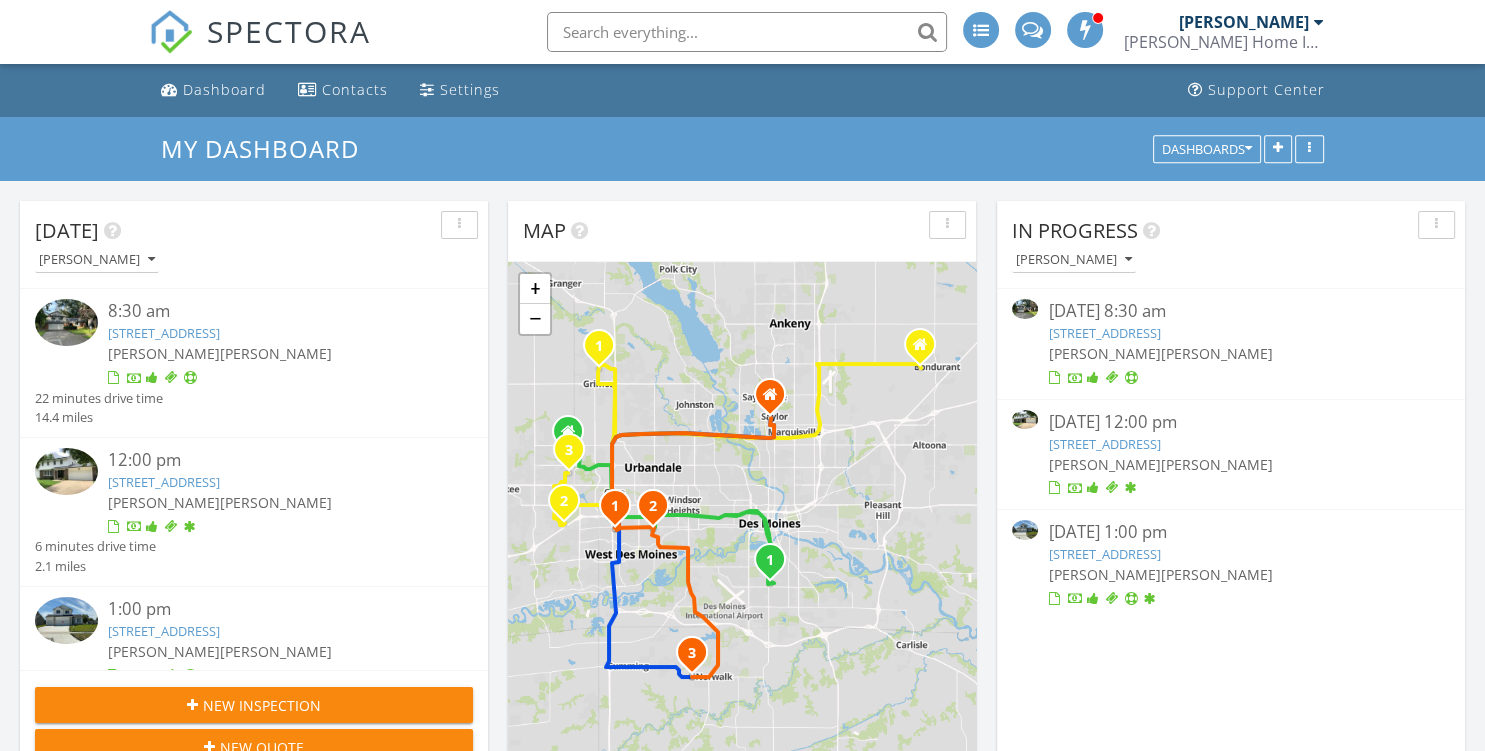 click on "[STREET_ADDRESS]" at bounding box center [1104, 444] 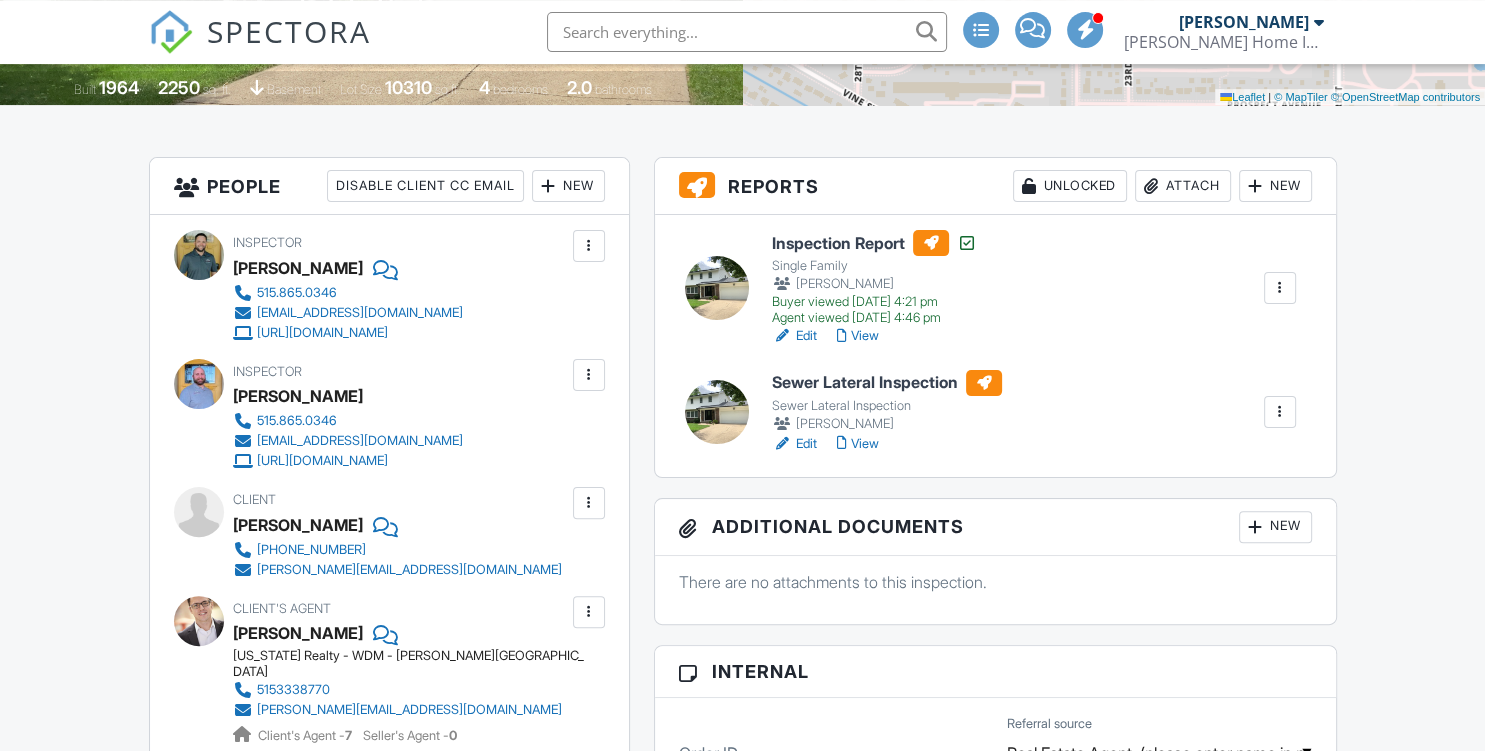 scroll, scrollTop: 430, scrollLeft: 0, axis: vertical 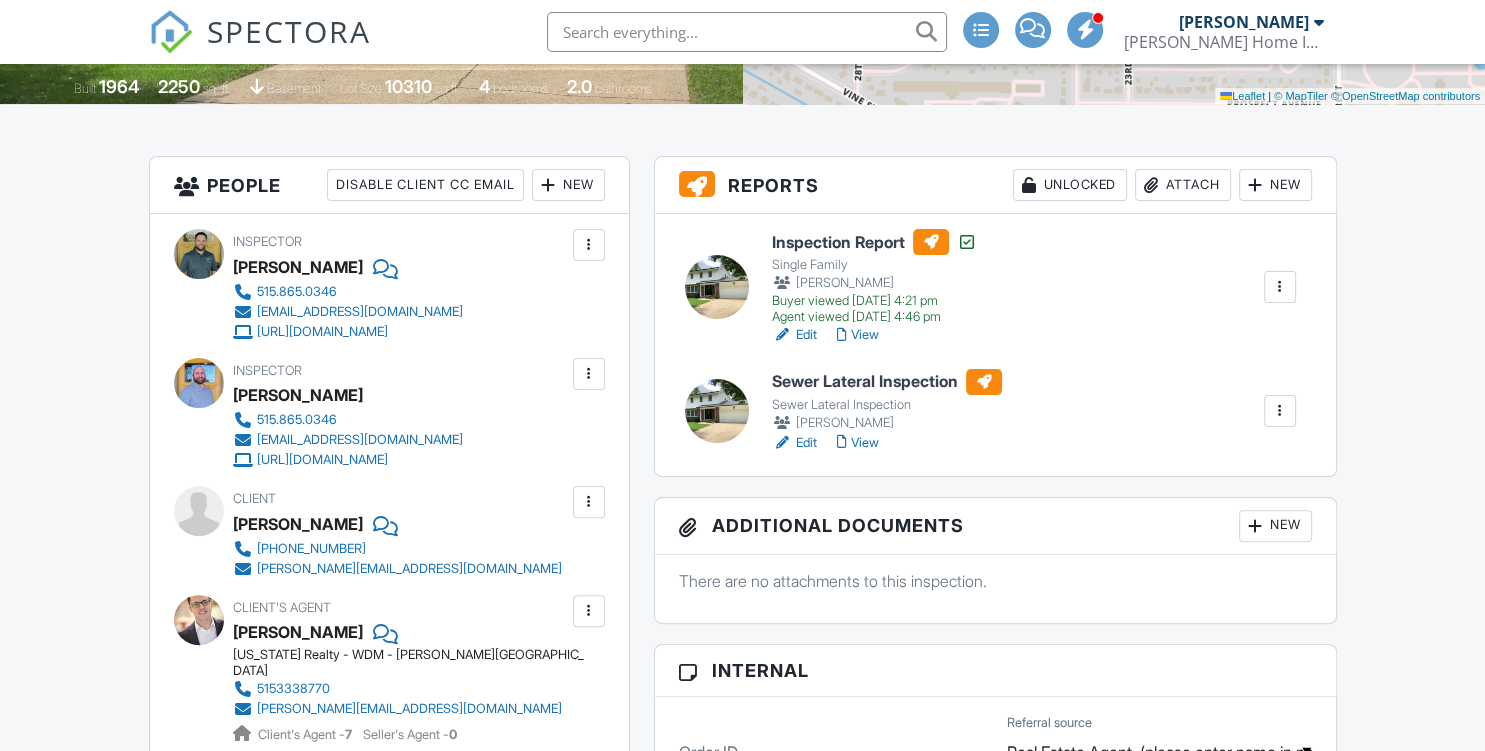 click on "Edit" at bounding box center (794, 443) 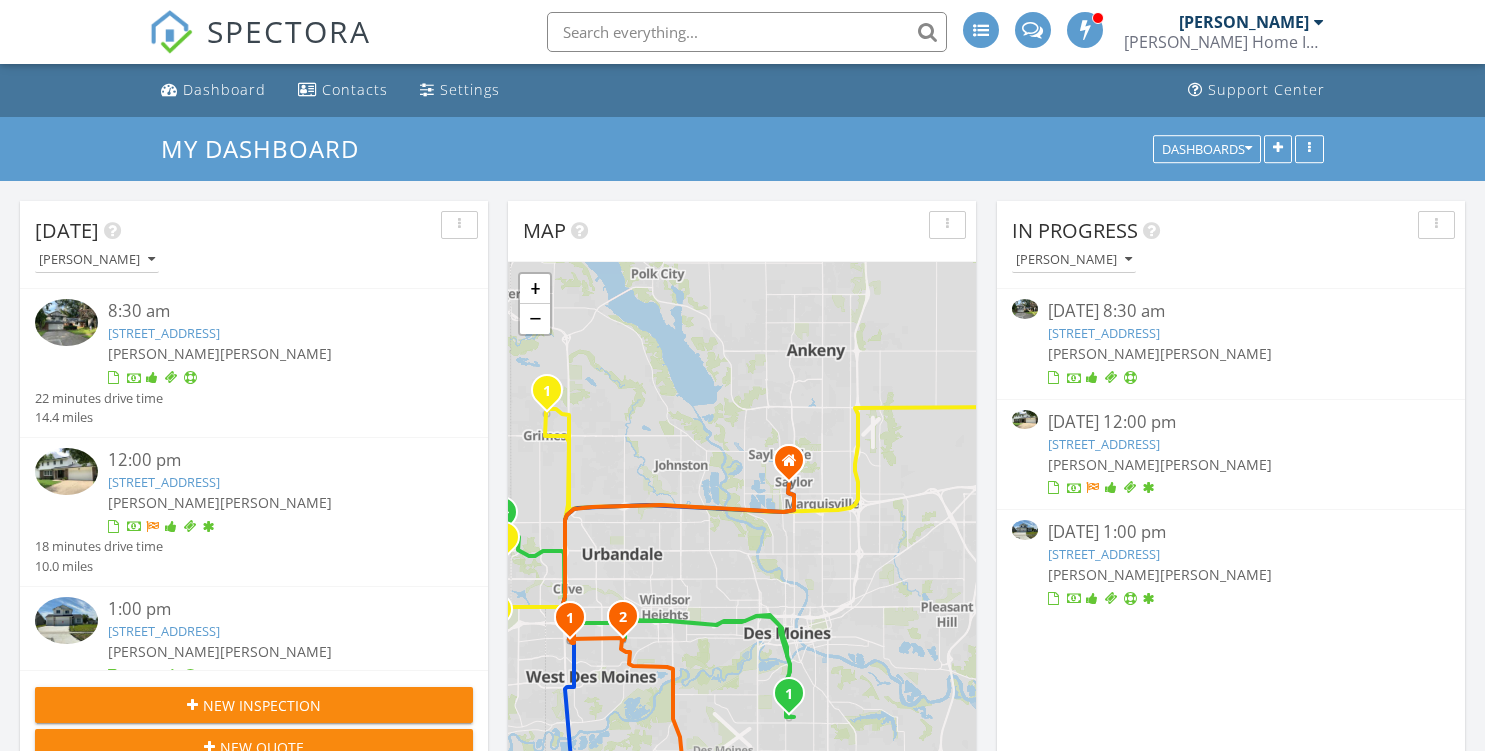 scroll, scrollTop: 0, scrollLeft: 0, axis: both 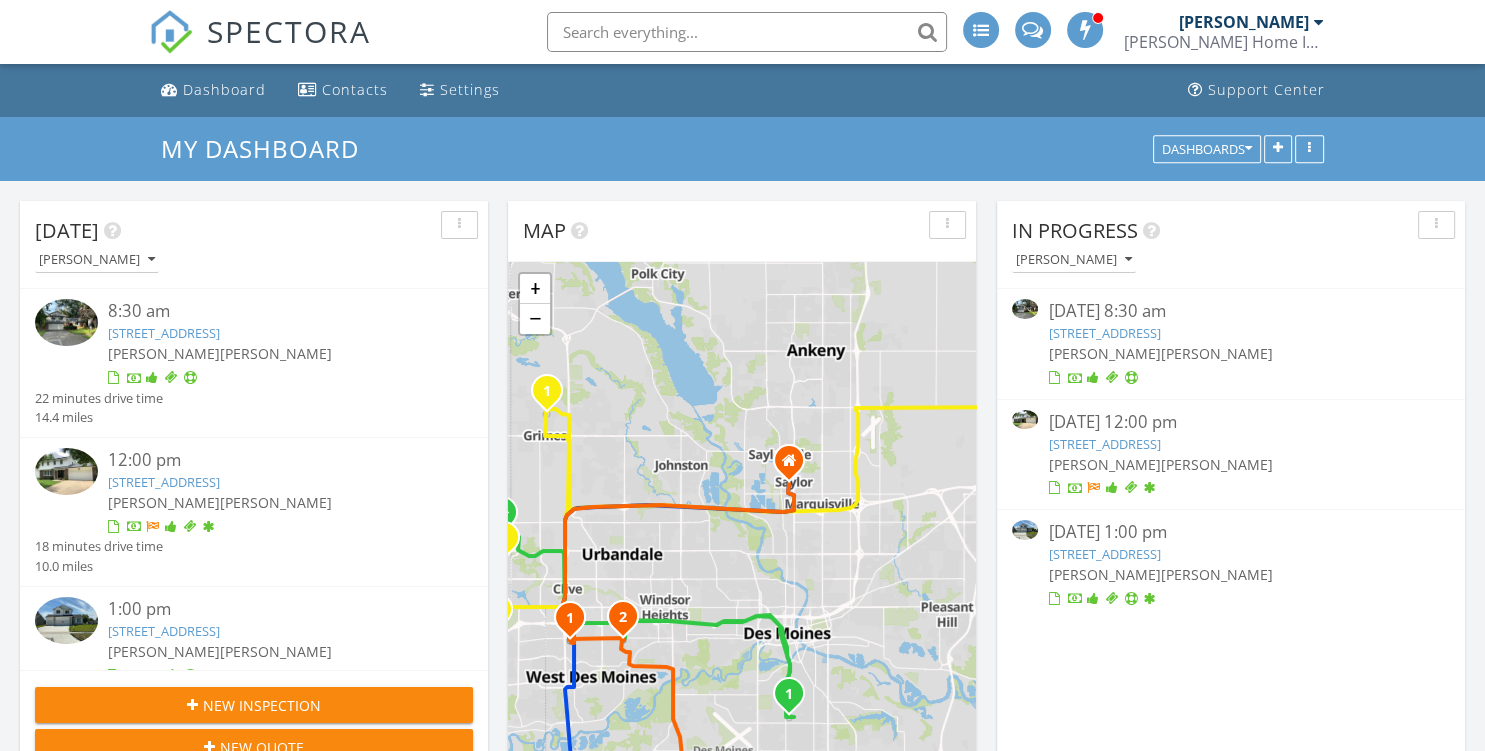 click on "912 23rd St , West Des Moines, IA 50265" at bounding box center (1104, 444) 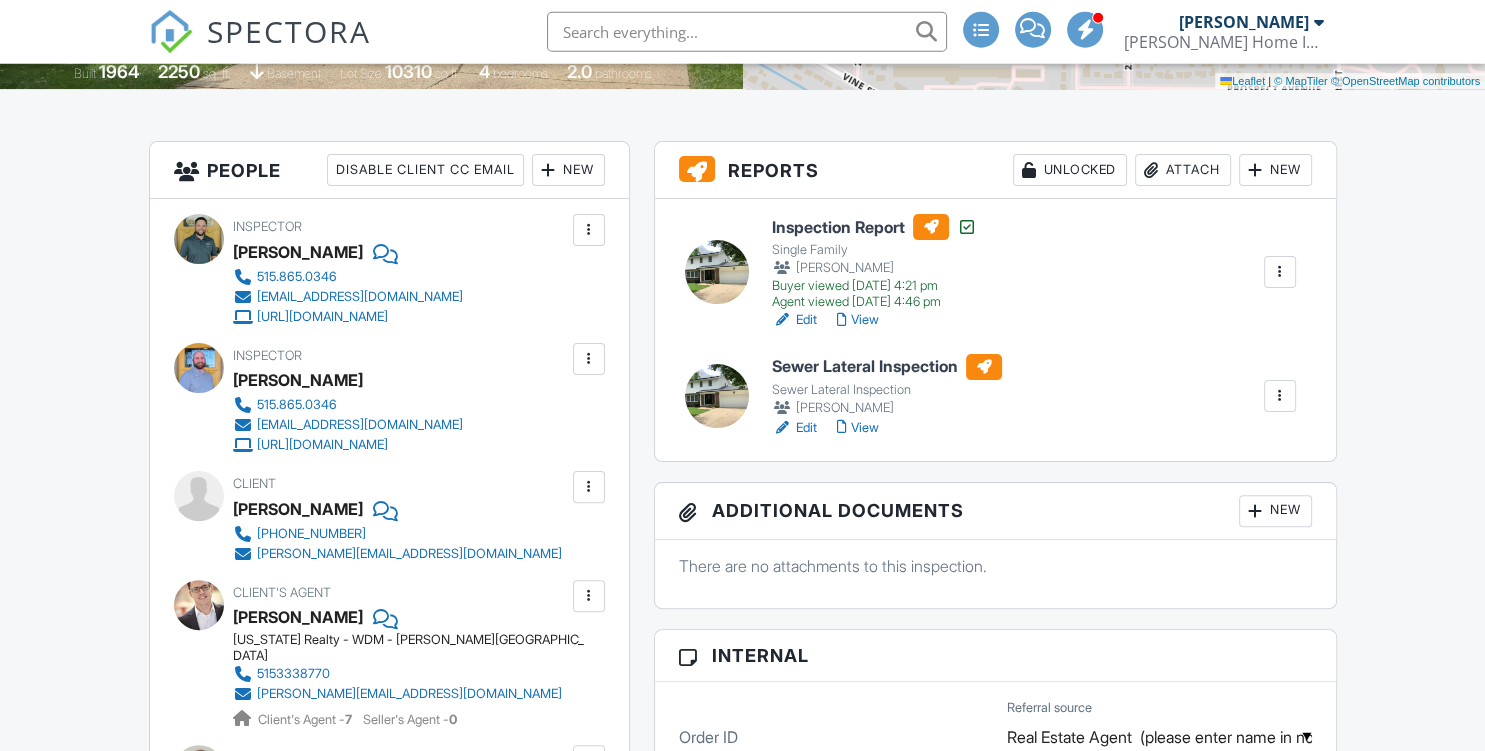 scroll, scrollTop: 808, scrollLeft: 0, axis: vertical 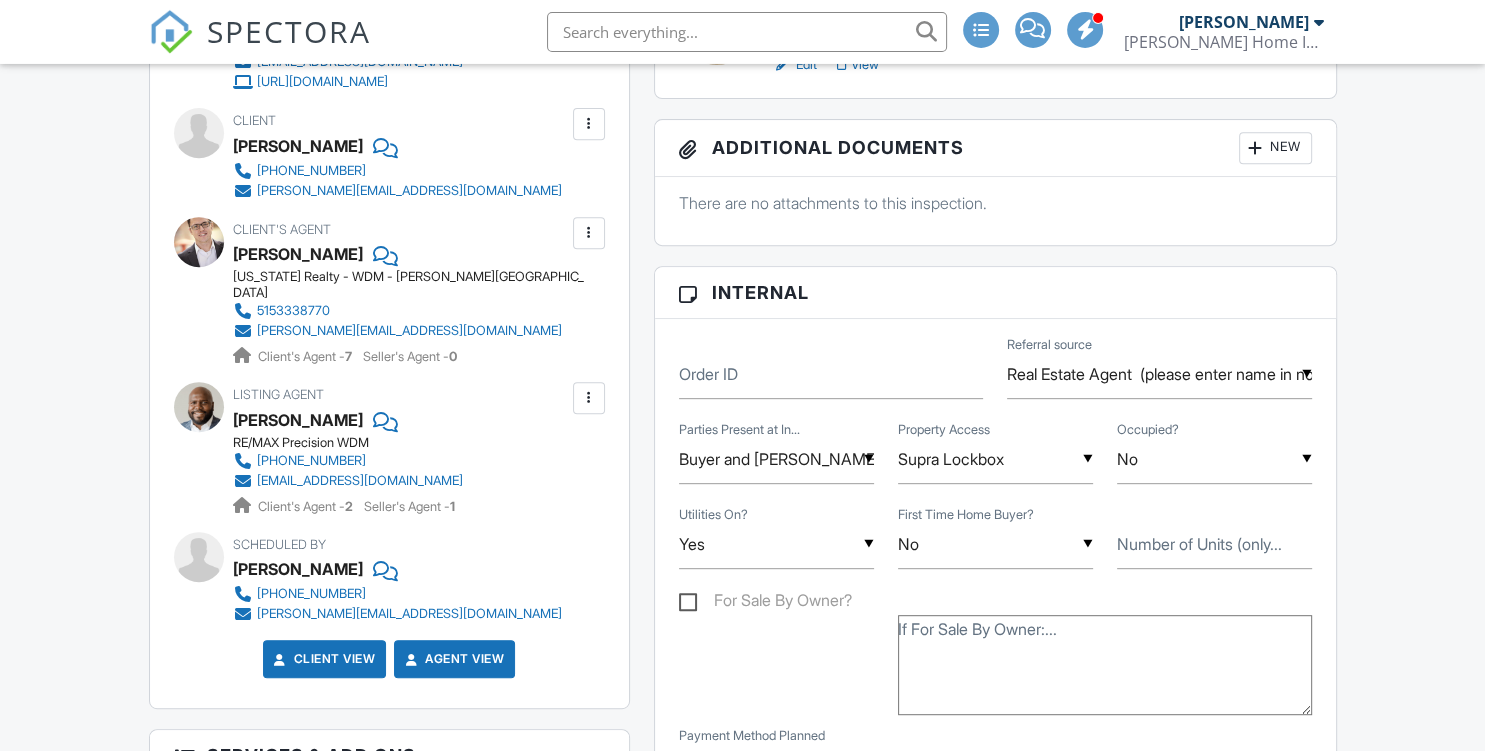 click on "Reports
Unlocked
Attach
New
Inspection Report
Single Family
Chris Wiemann
Buyer viewed 07/10/2025  4:21 pm
Agent viewed 07/10/2025  4:46 pm
Edit
View
Quick Publish
Assign Inspectors
Copy
Reinspection Report
View Log
RRB Log
Delete
Sewer Lateral Inspection
Sewer Lateral Inspection
Chris Wiemann
Edit
View
Quick Publish
Assign Inspectors
Copy
Delete
Publish report?
Before publishing from the web, click "Preview/Publish" in the Report Editor to save your changes ( don't know where that is? ). If this is not clicked, your latest changes may not appear in the report.
This will make this report available to your client and/or agent. It will not send out a notification.
Cancel
Publish
Share archived report" at bounding box center [995, 1181] 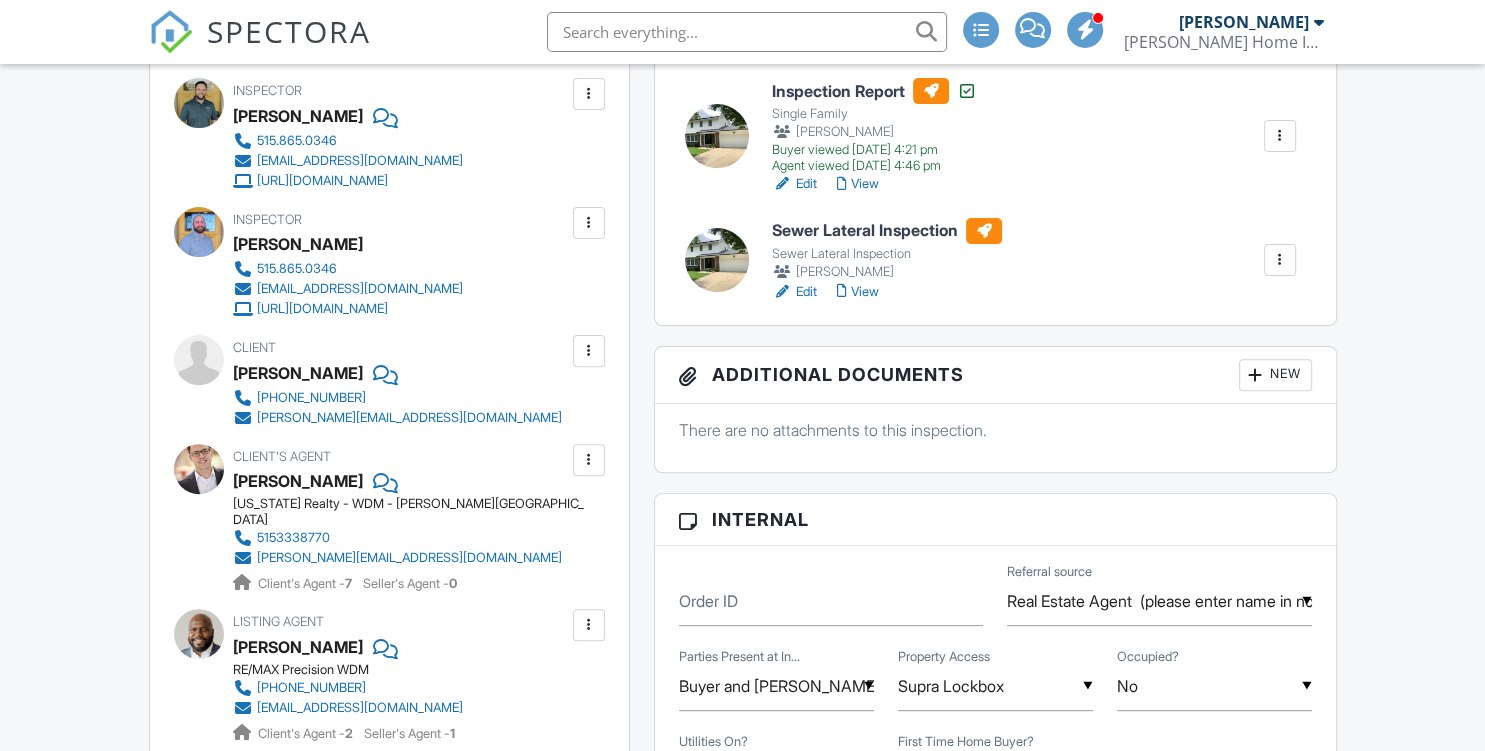 scroll, scrollTop: 0, scrollLeft: 0, axis: both 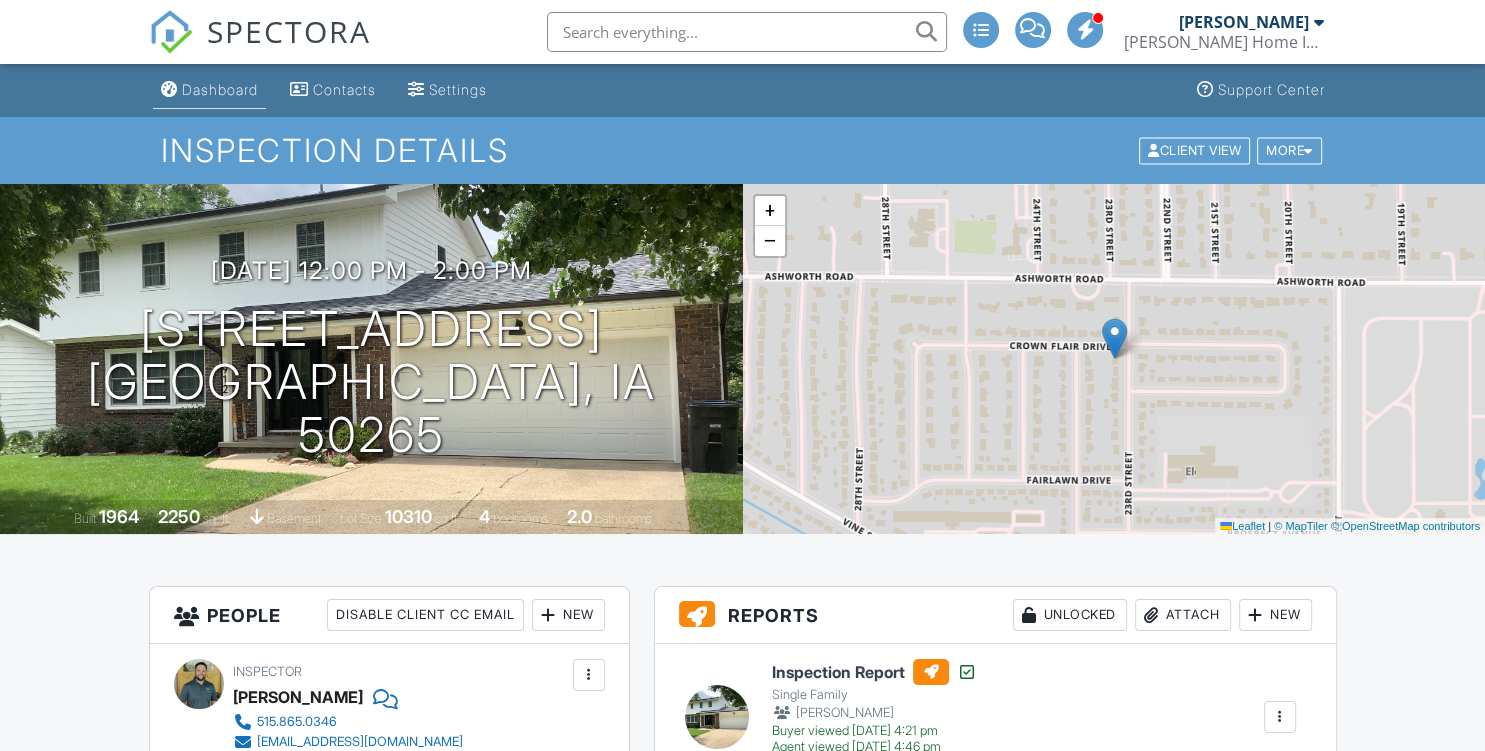 click on "Dashboard" at bounding box center (209, 90) 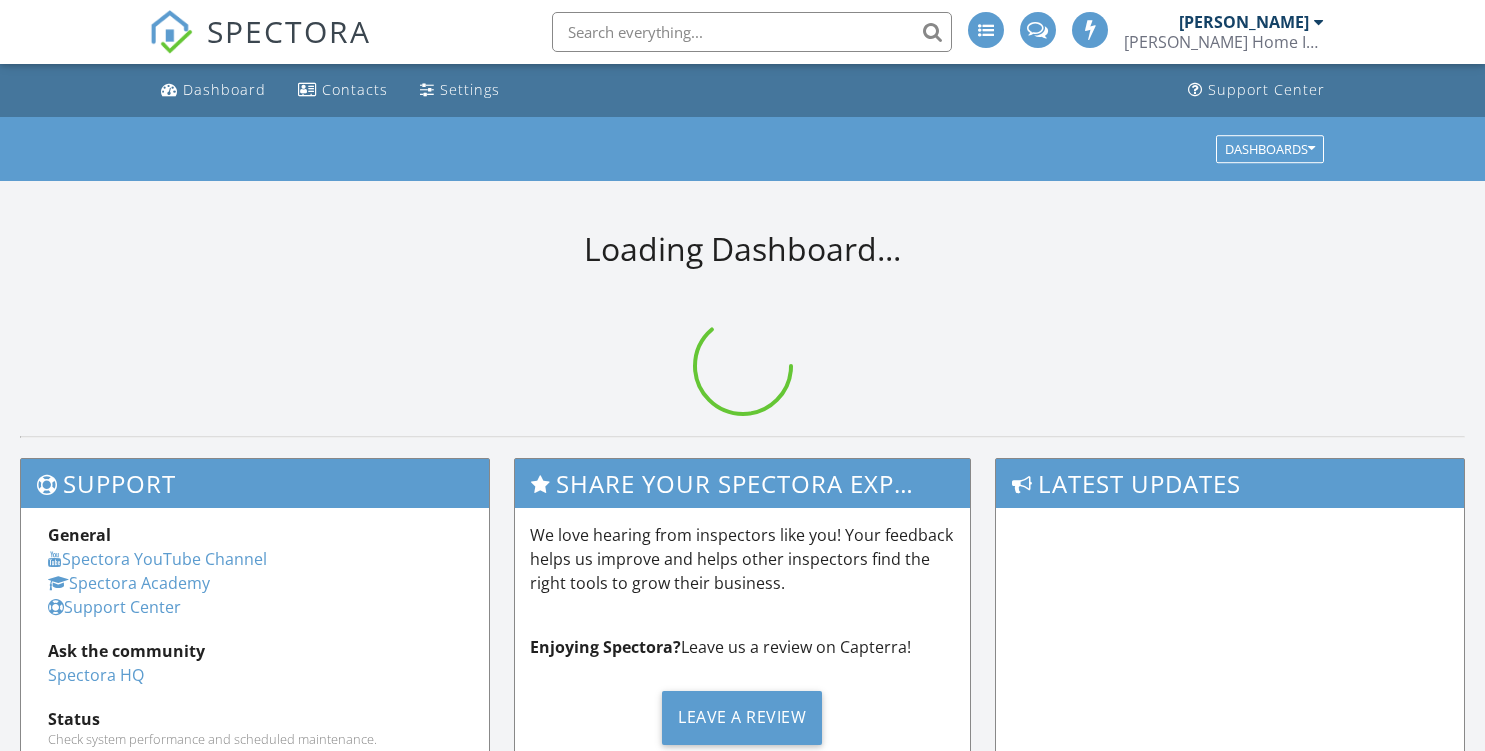 scroll, scrollTop: 0, scrollLeft: 0, axis: both 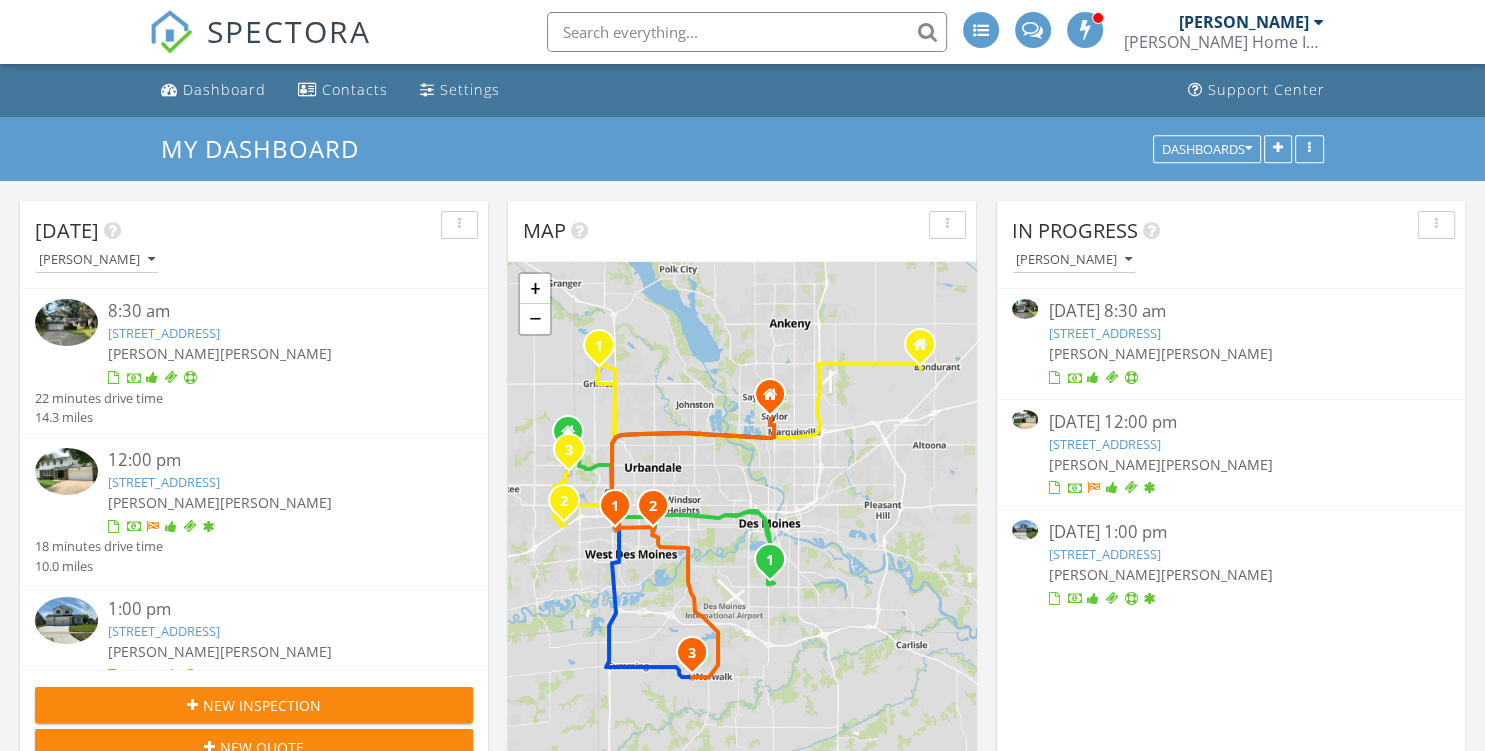 click on "[STREET_ADDRESS]" at bounding box center [1104, 554] 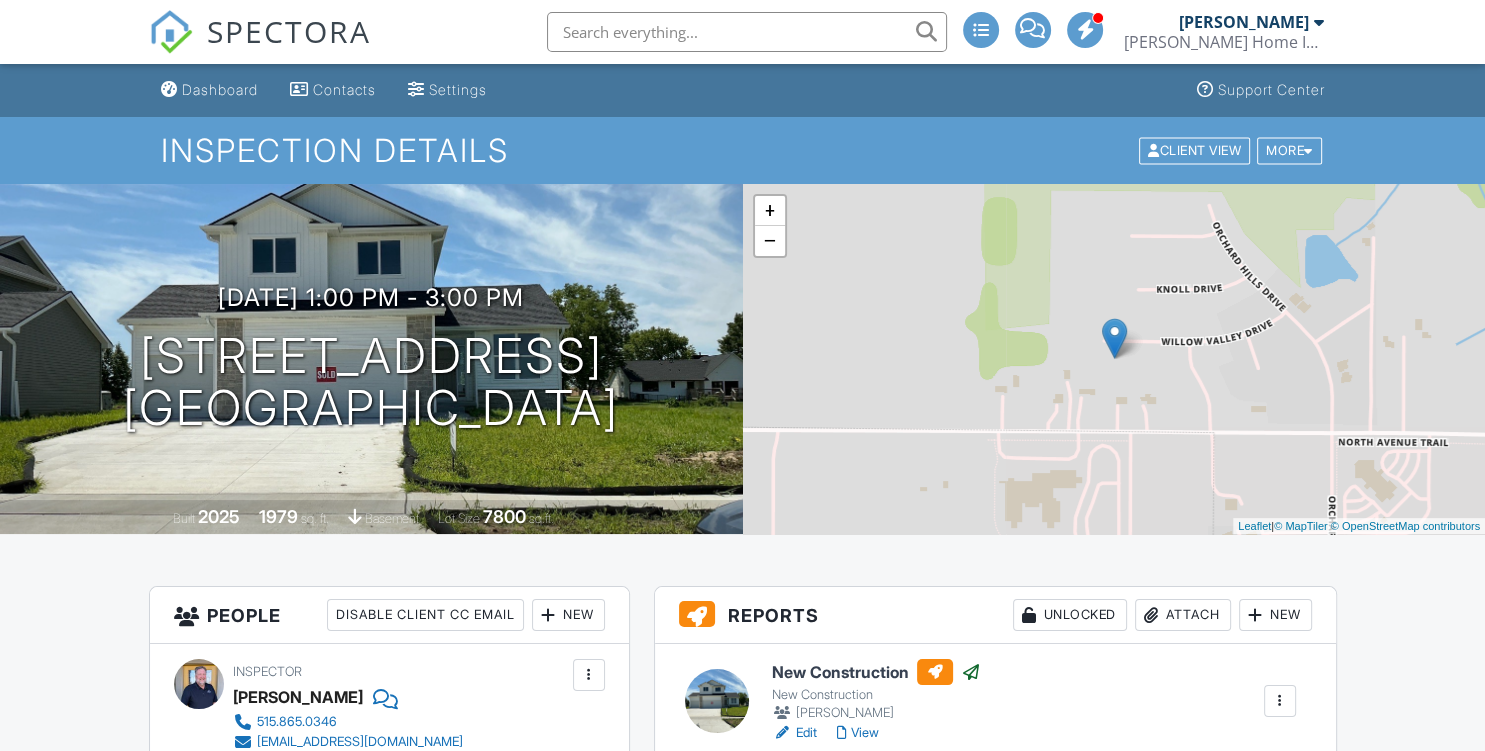 scroll, scrollTop: 98, scrollLeft: 0, axis: vertical 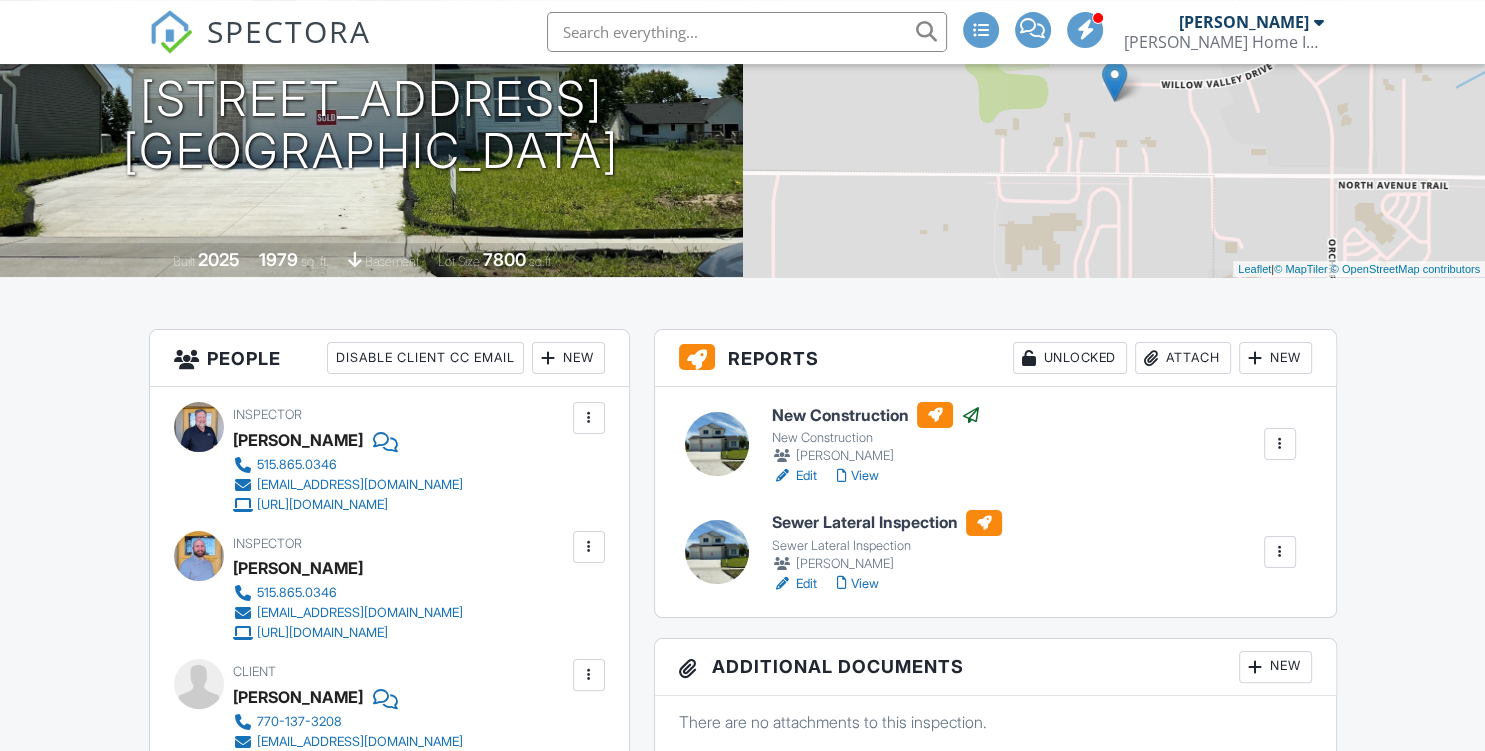 click on "Edit" at bounding box center [794, 584] 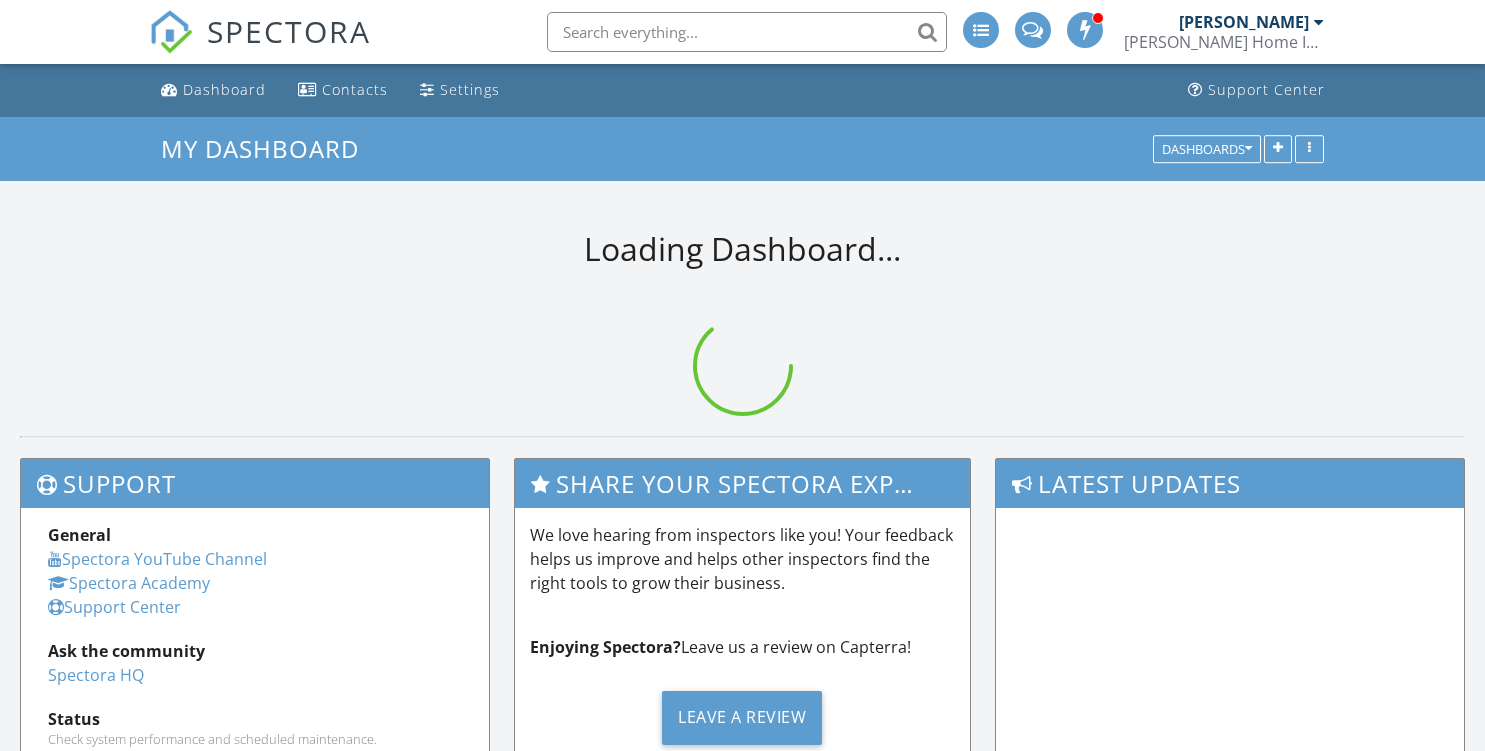 scroll, scrollTop: 0, scrollLeft: 0, axis: both 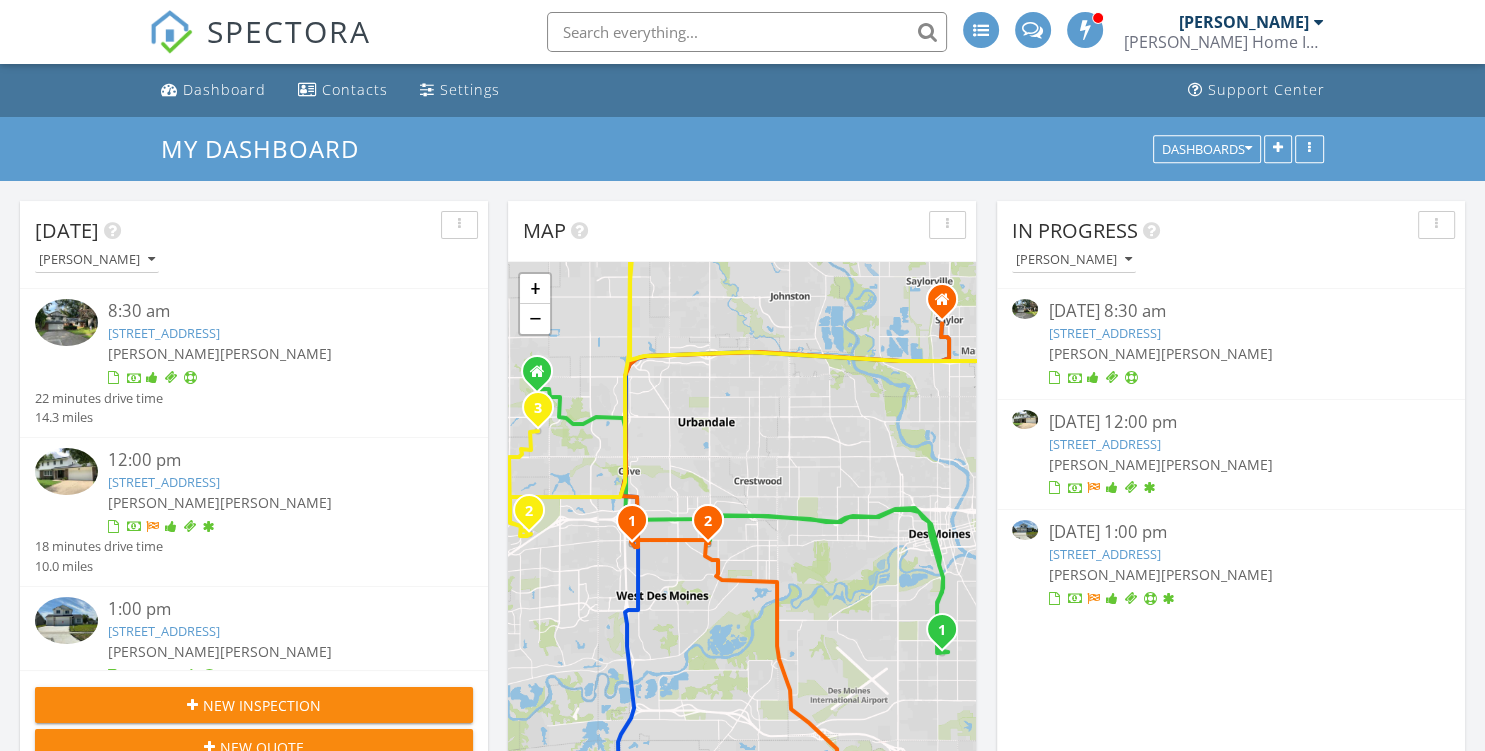 click on "904 52nd St, West Des Moines, IA 50265" at bounding box center (1104, 333) 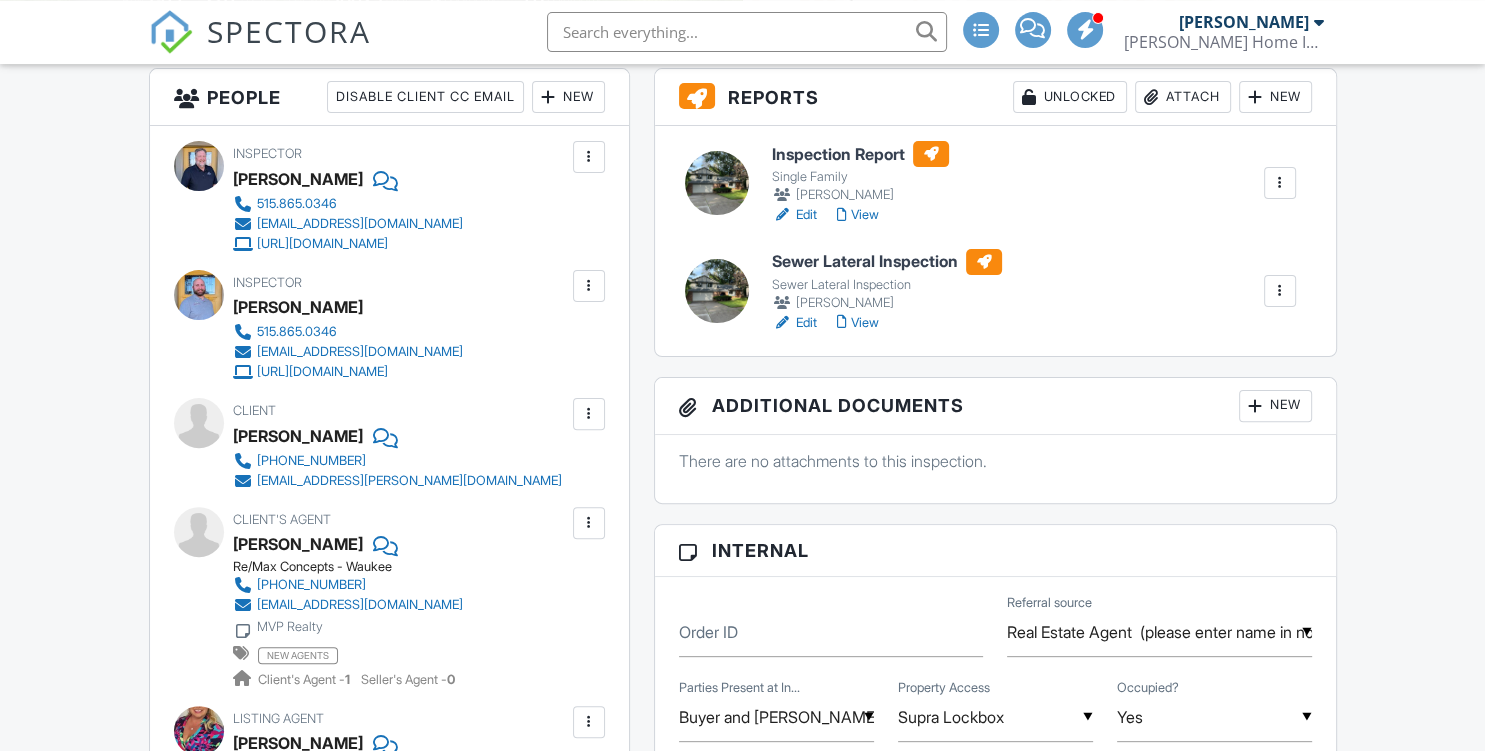 scroll, scrollTop: 515, scrollLeft: 0, axis: vertical 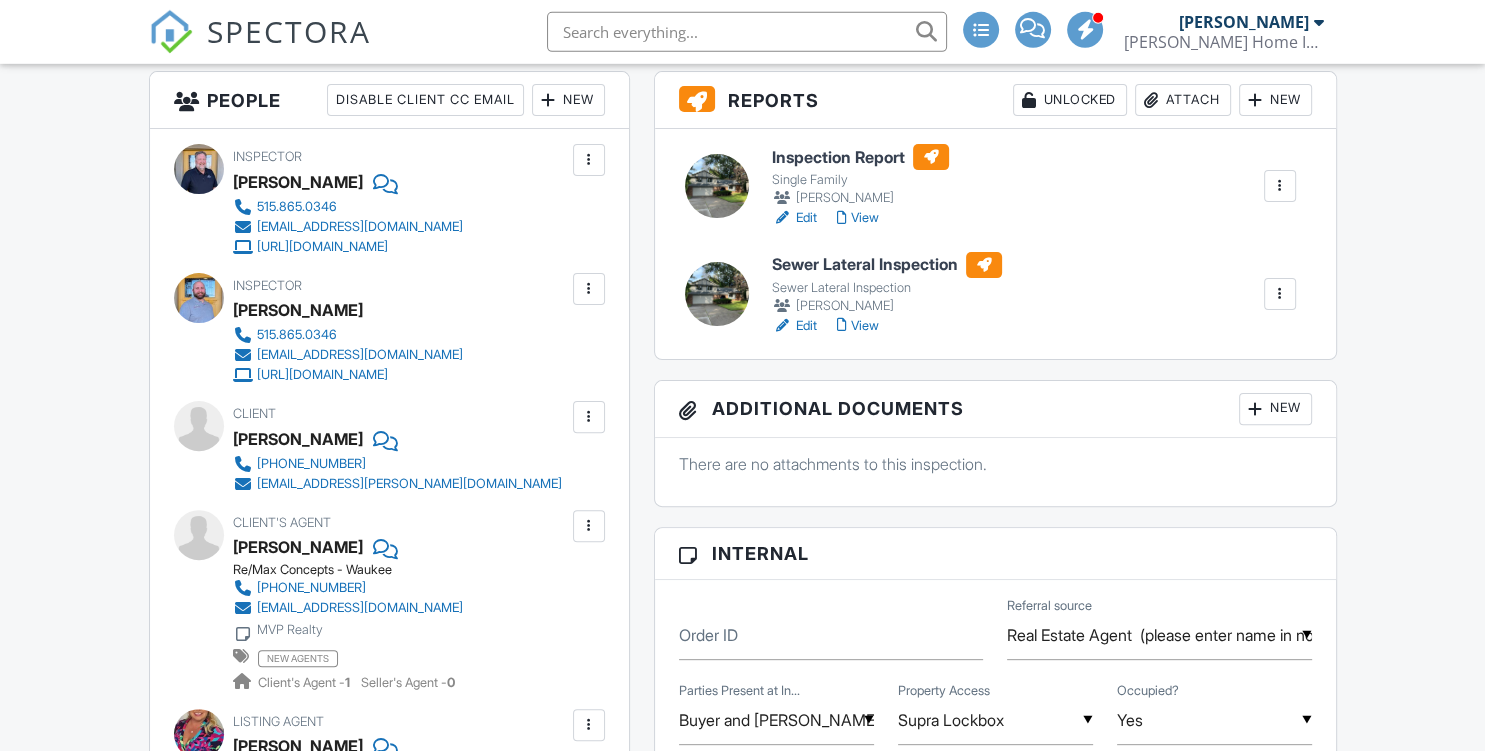 click on "Edit" at bounding box center [794, 326] 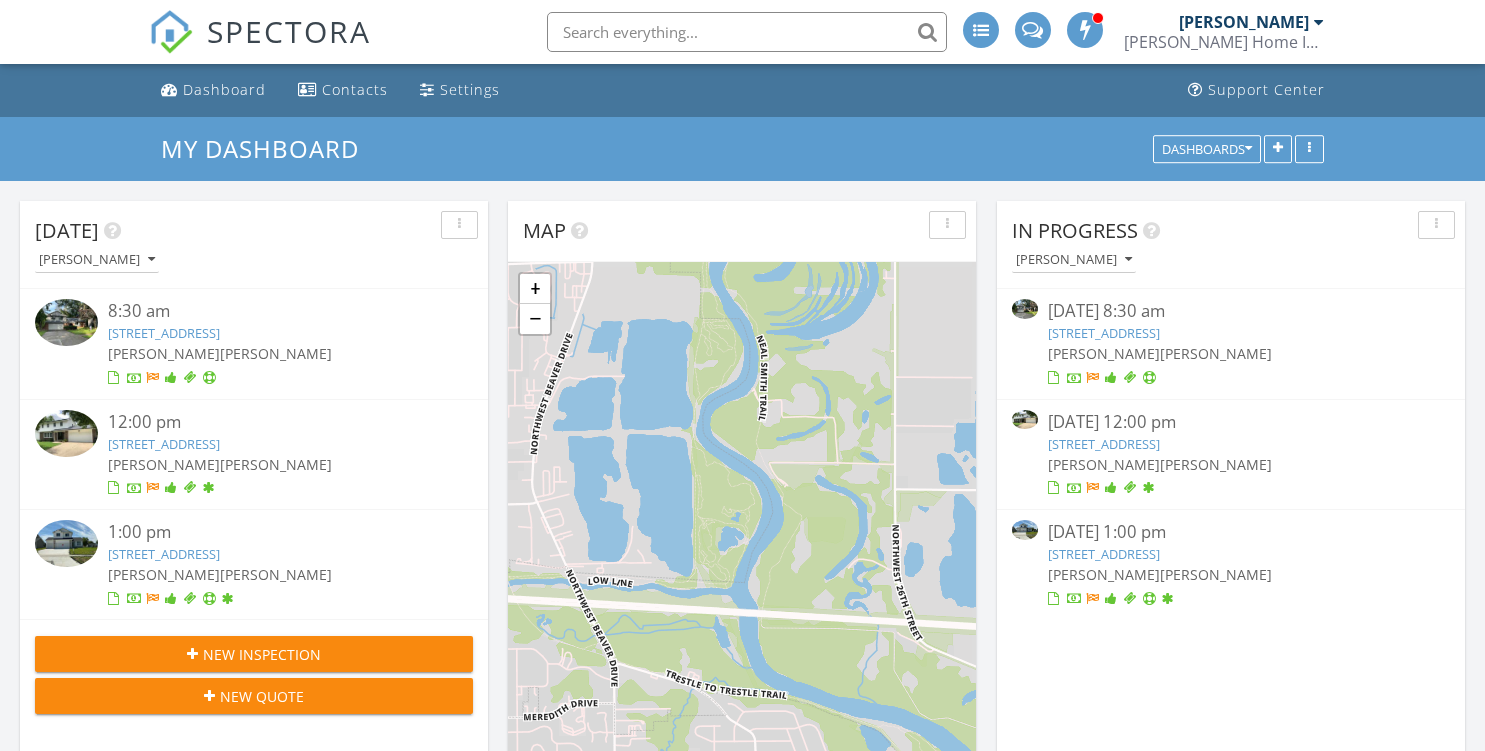 scroll, scrollTop: 0, scrollLeft: 0, axis: both 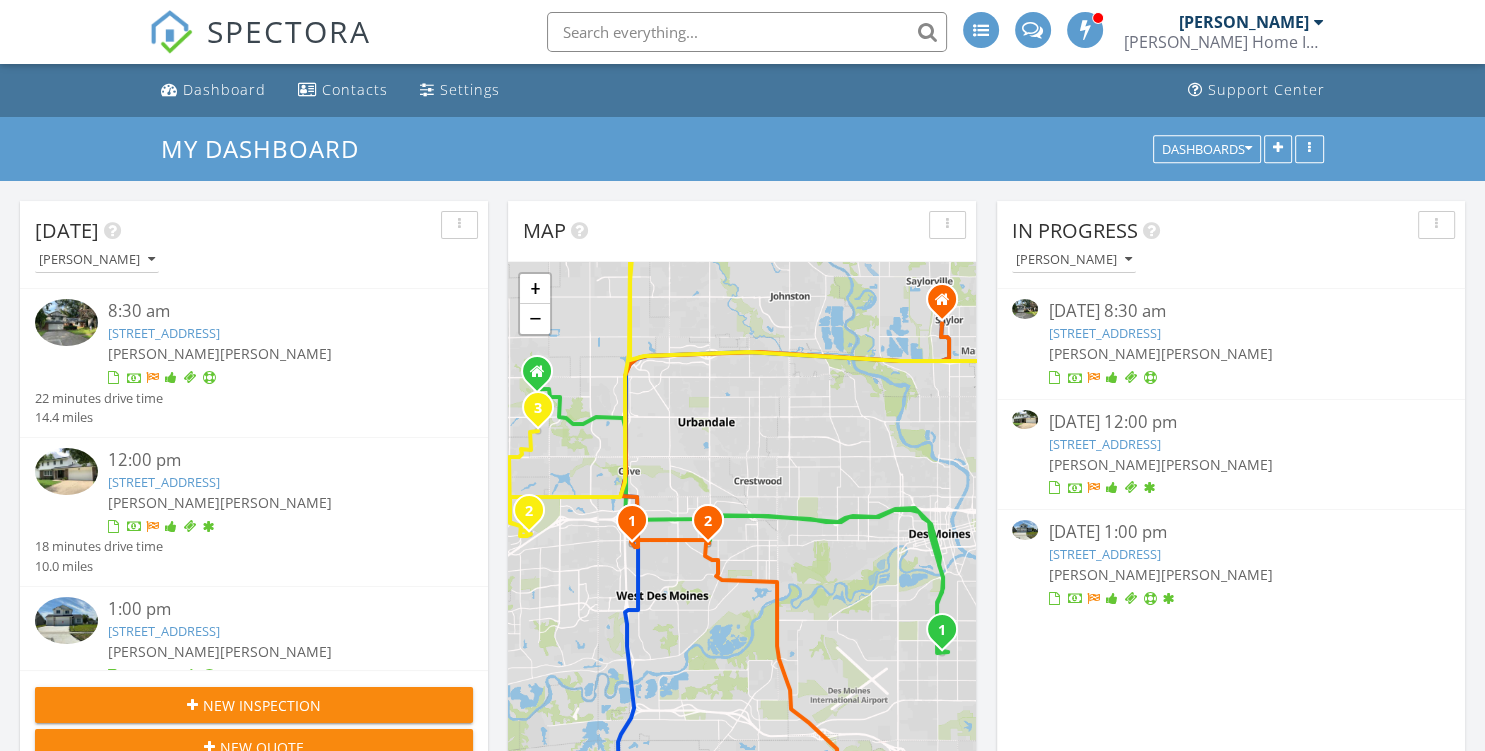 click on "[STREET_ADDRESS]" at bounding box center [1104, 444] 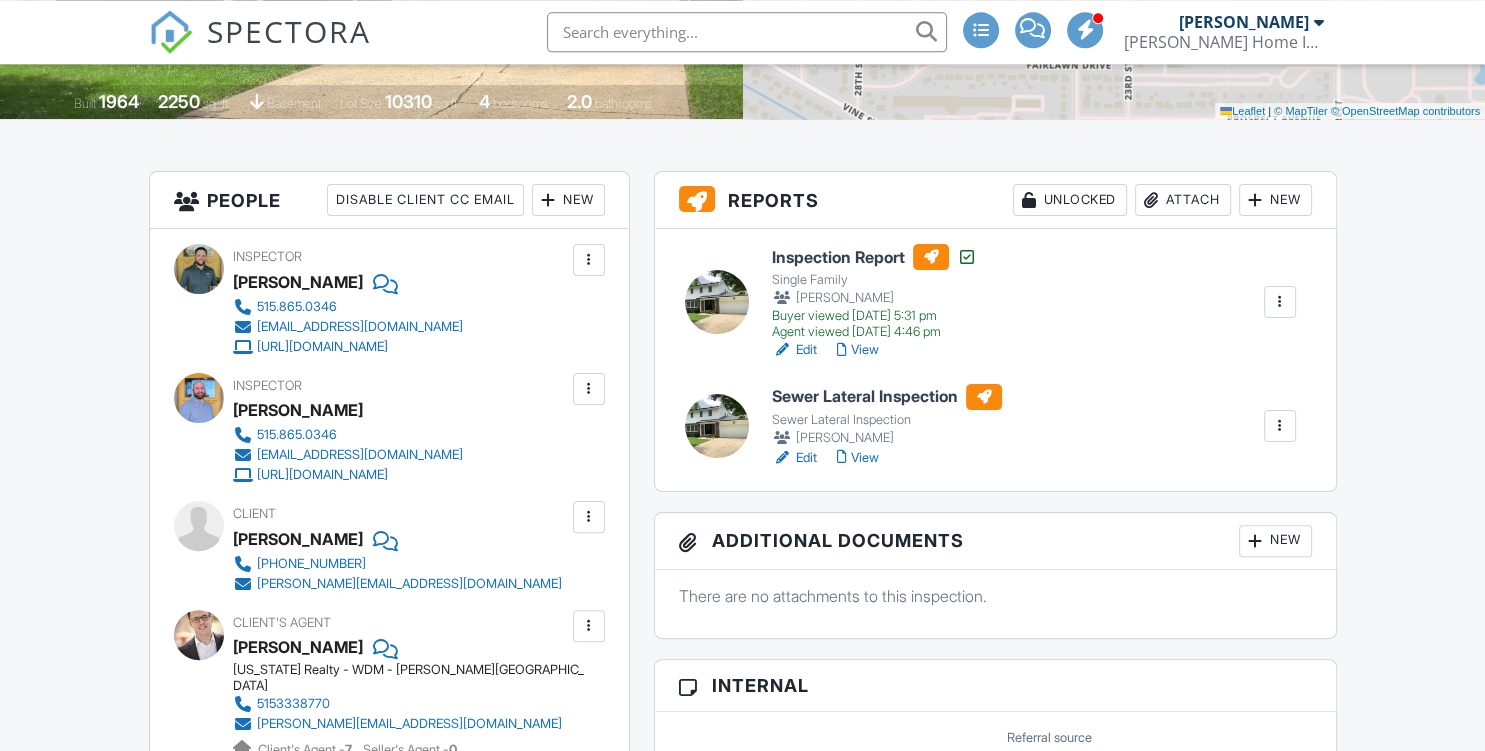 click on "View" at bounding box center (858, 458) 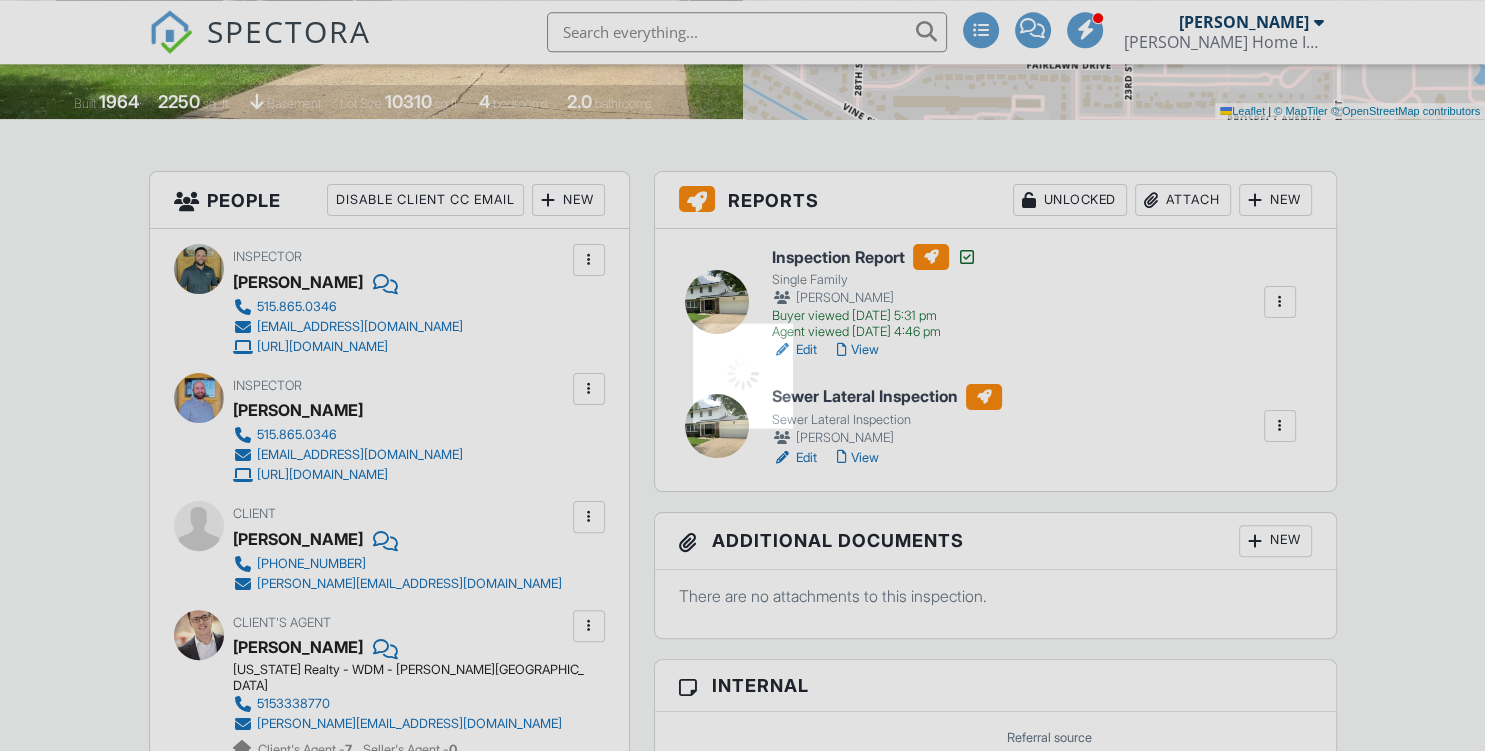 scroll, scrollTop: 415, scrollLeft: 0, axis: vertical 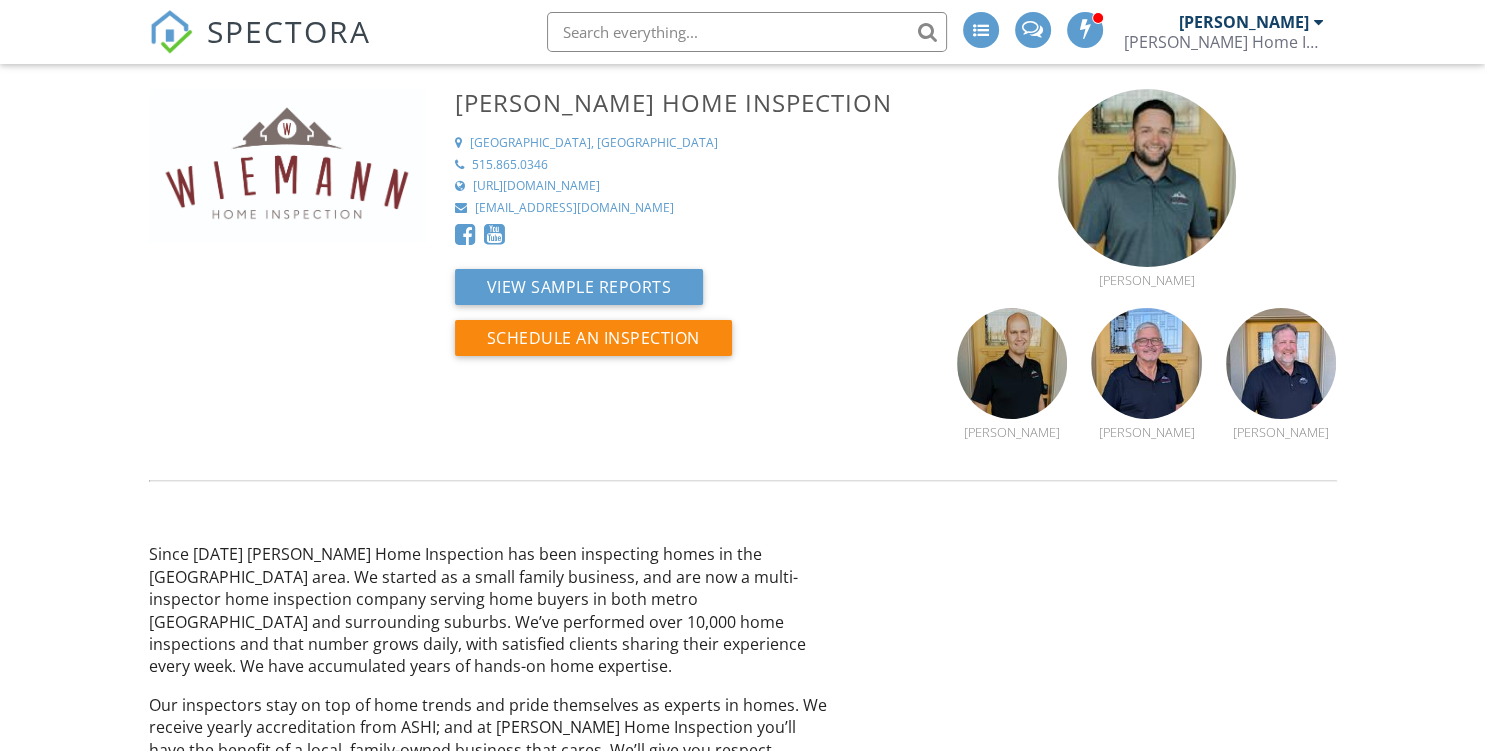 click on "SPECTORA" at bounding box center [289, 31] 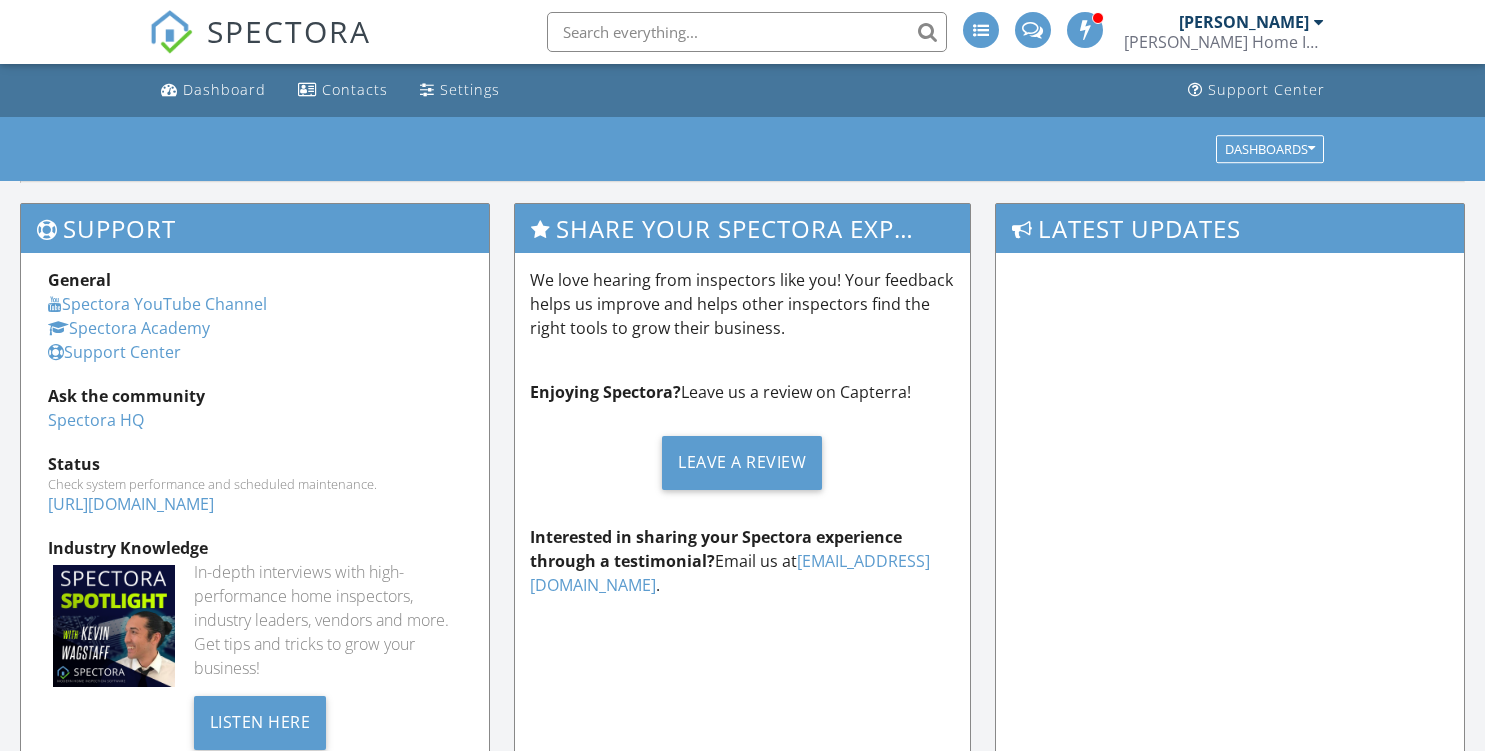 scroll, scrollTop: 0, scrollLeft: 0, axis: both 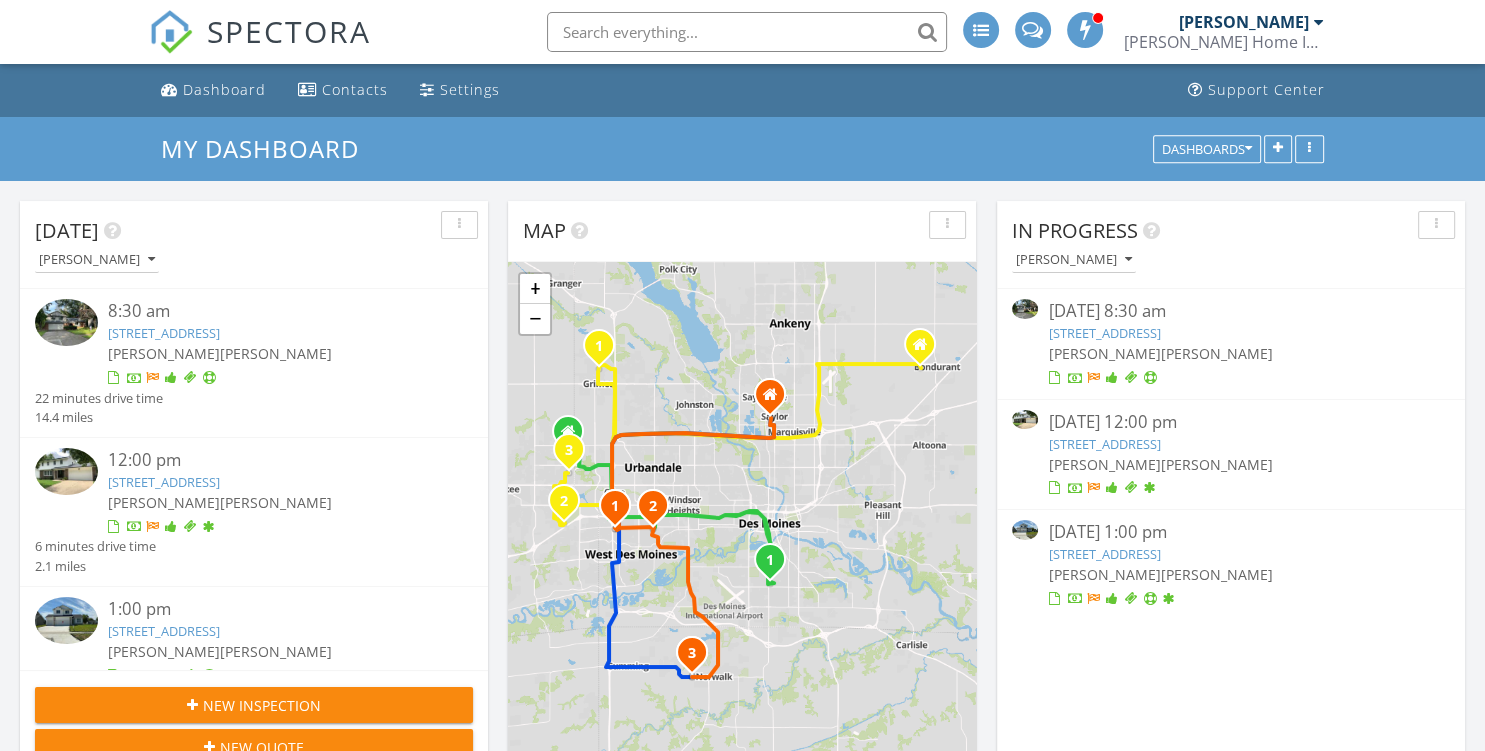 click on "[PERSON_NAME] Home Inspection" at bounding box center (1224, 42) 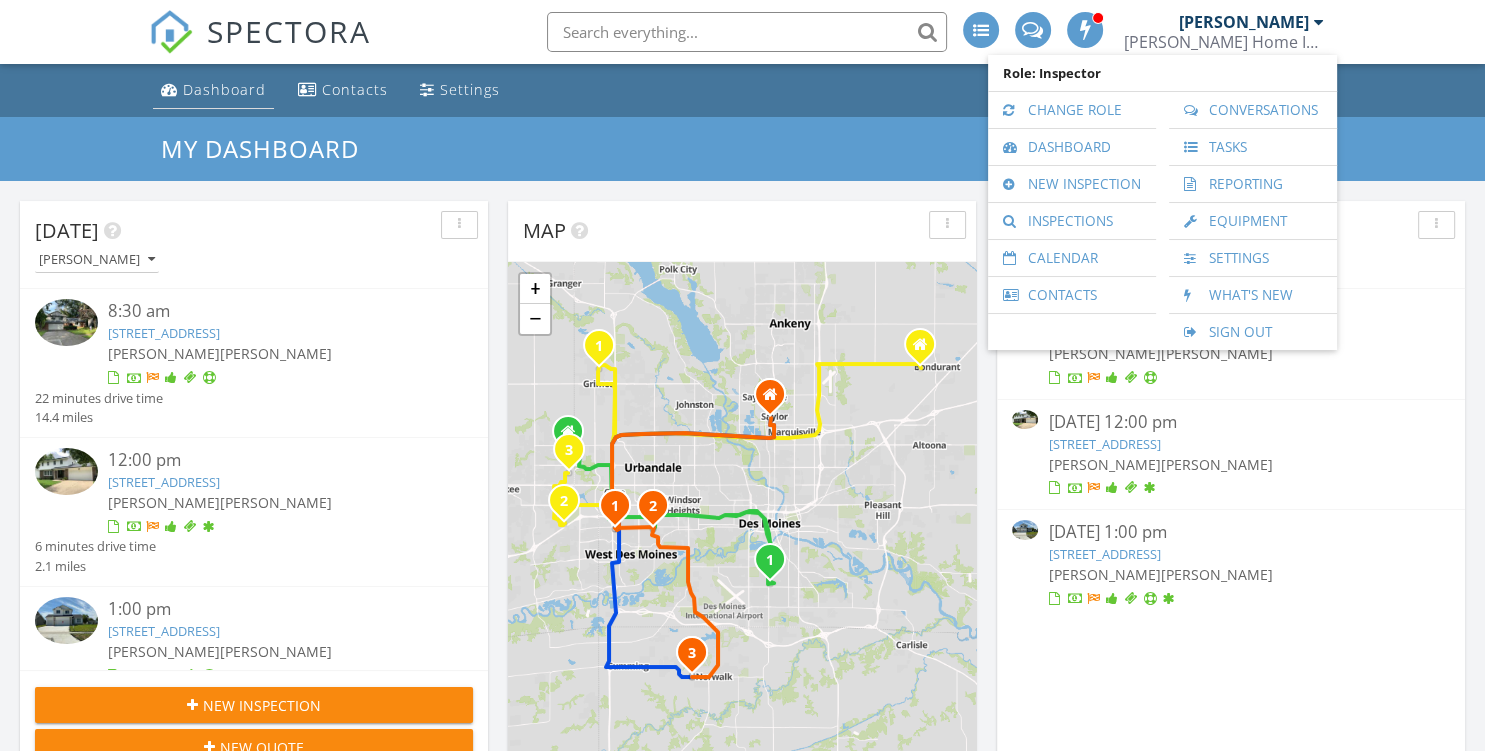 click on "[PERSON_NAME]" at bounding box center [1244, 22] 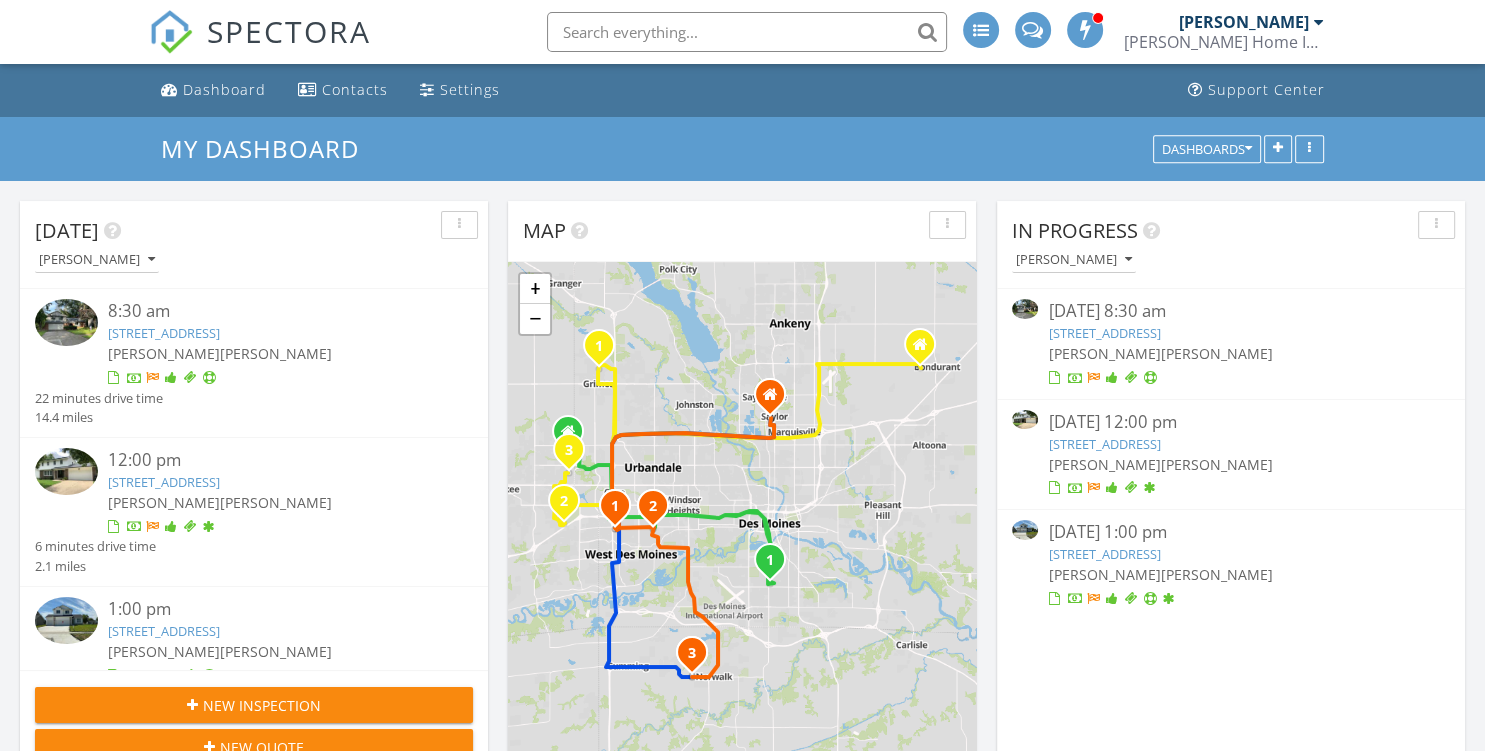 click on "[STREET_ADDRESS]" at bounding box center [164, 333] 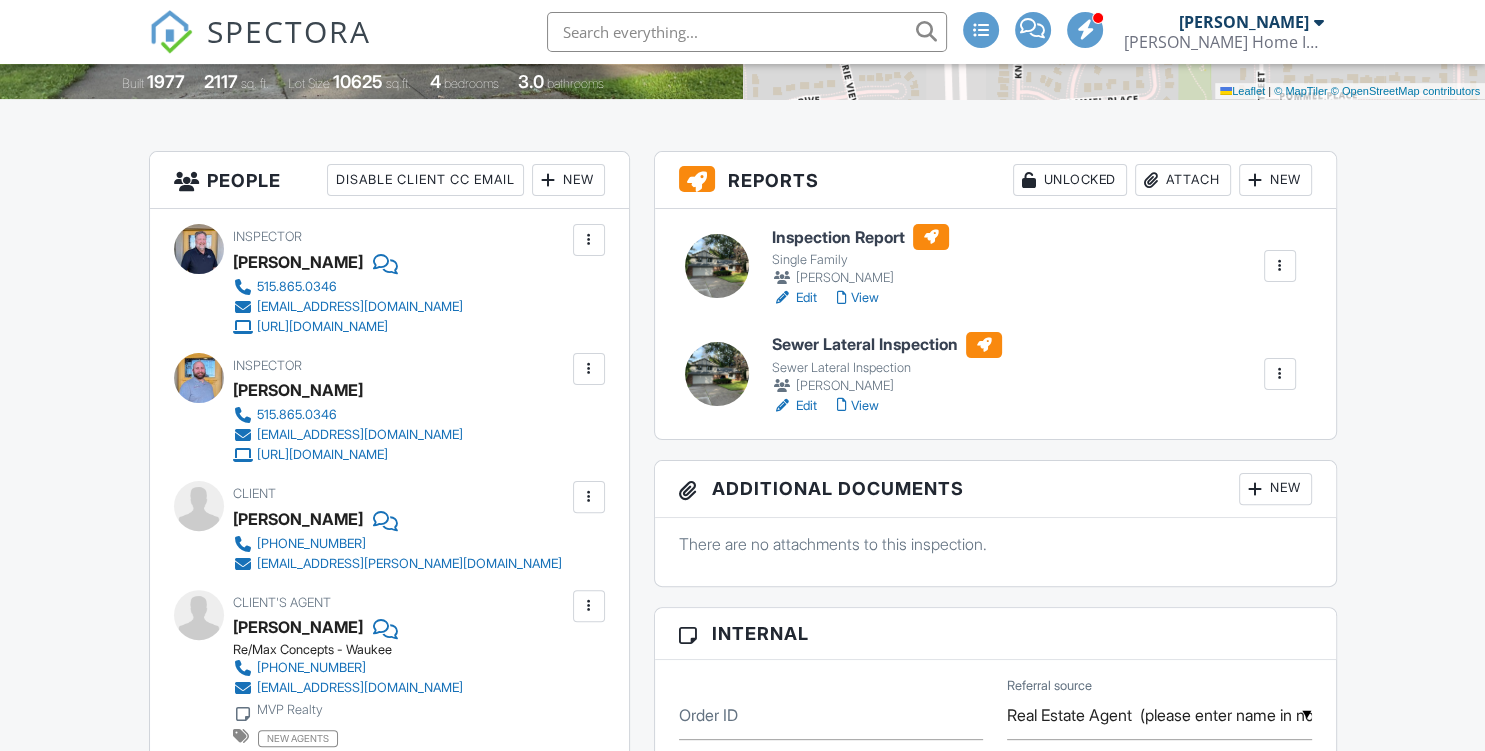 scroll, scrollTop: 4, scrollLeft: 0, axis: vertical 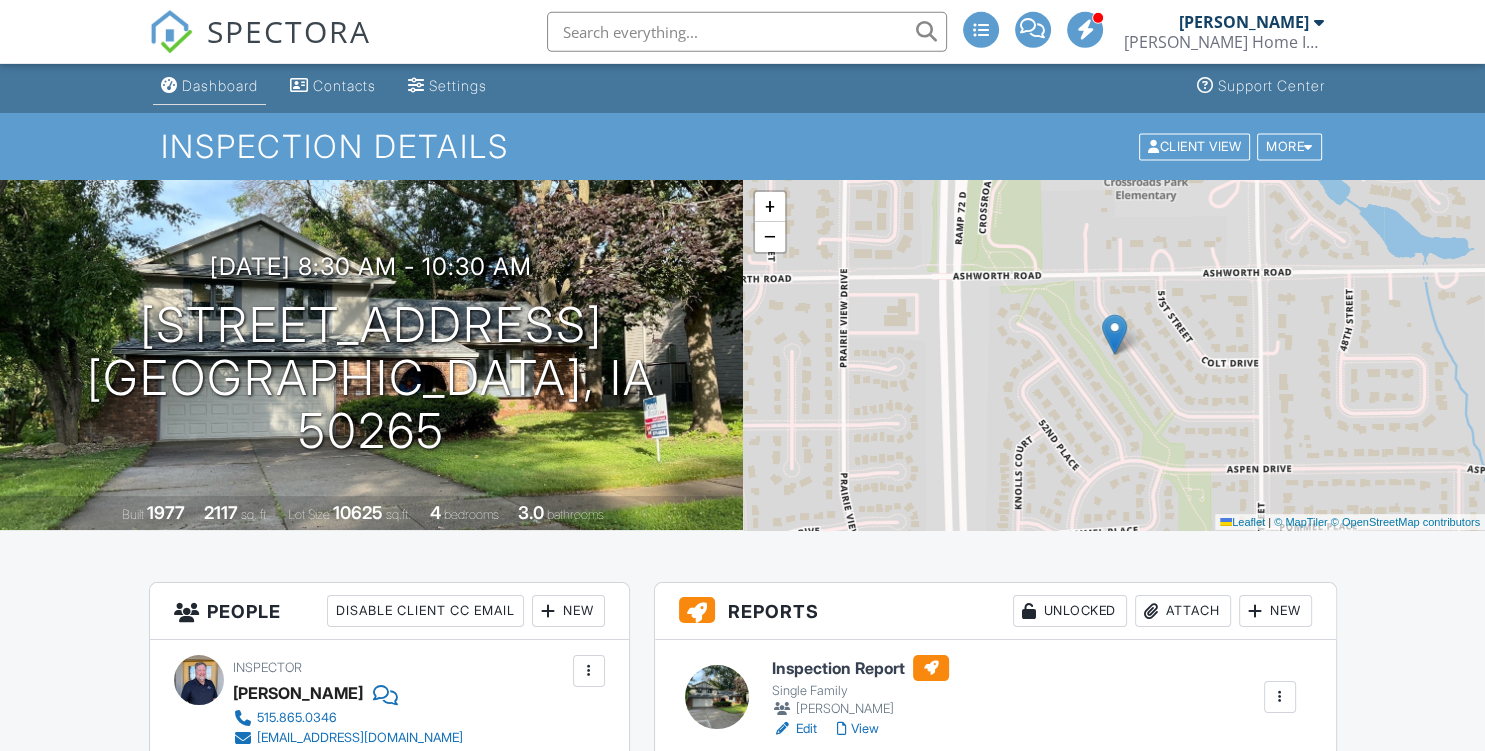 click on "Dashboard" at bounding box center [220, 85] 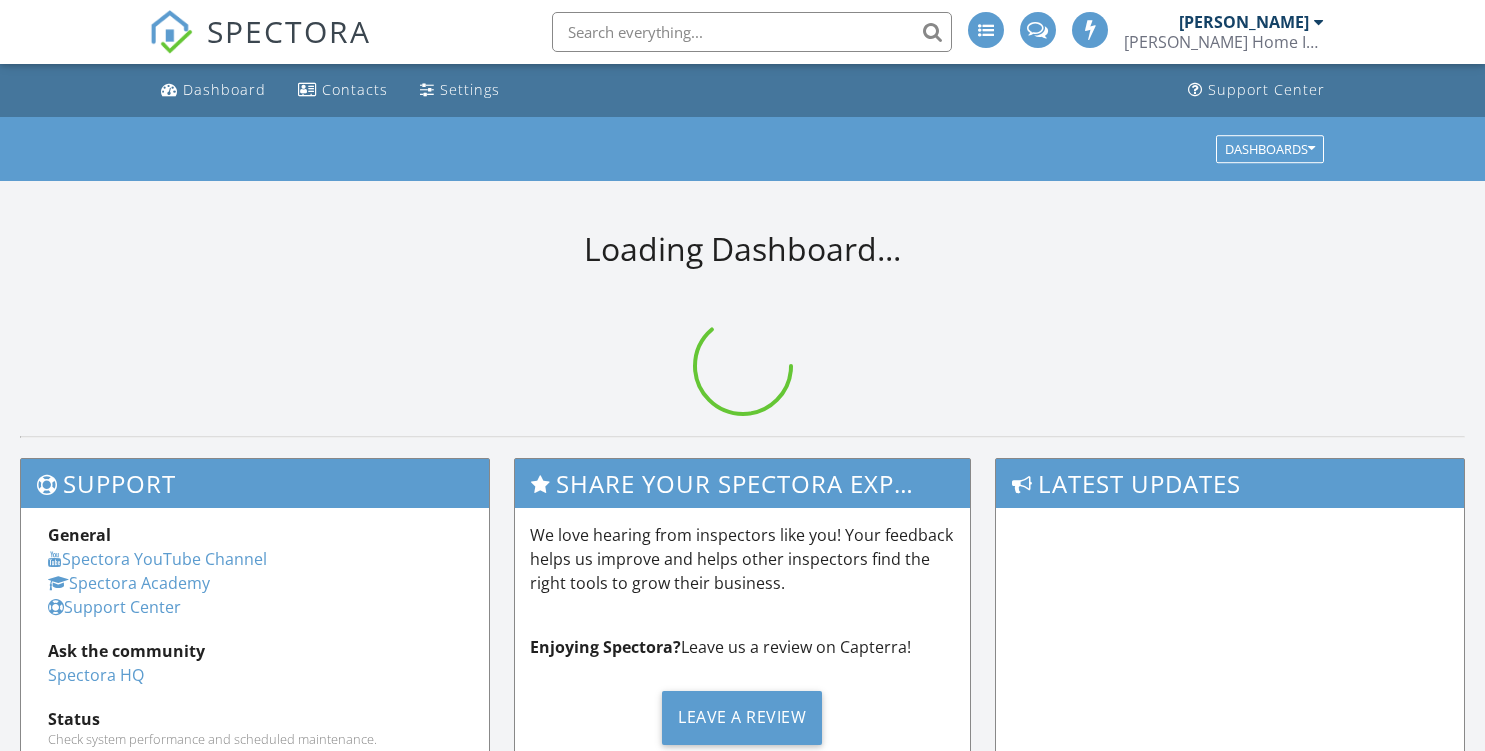 scroll, scrollTop: 0, scrollLeft: 0, axis: both 